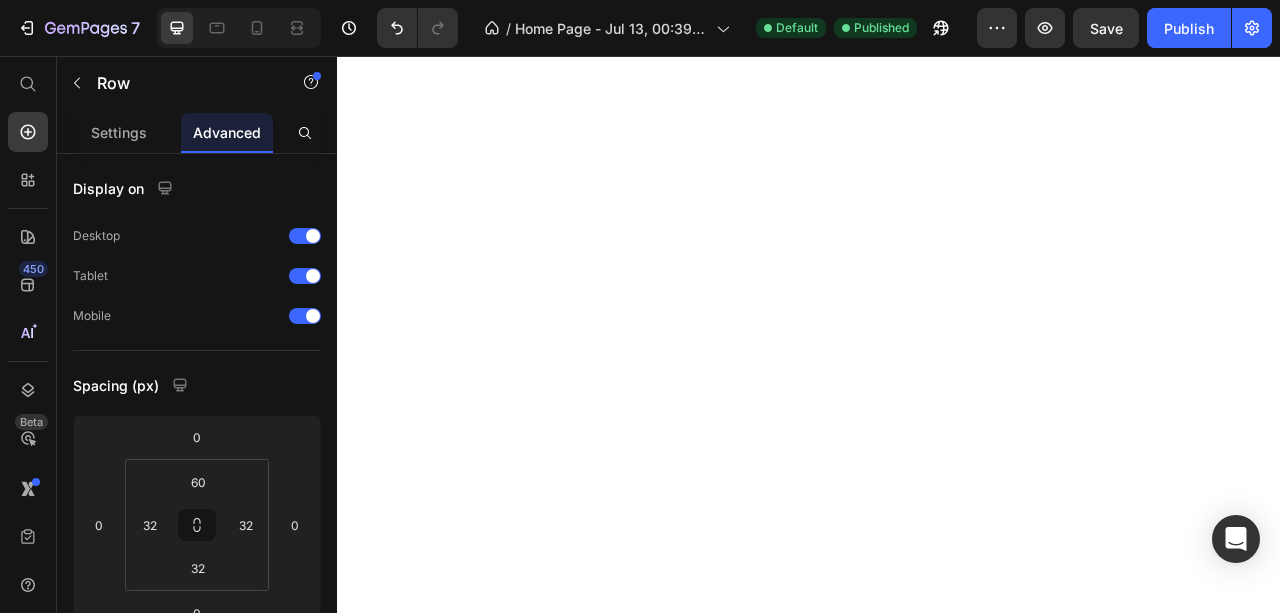 scroll, scrollTop: 0, scrollLeft: 0, axis: both 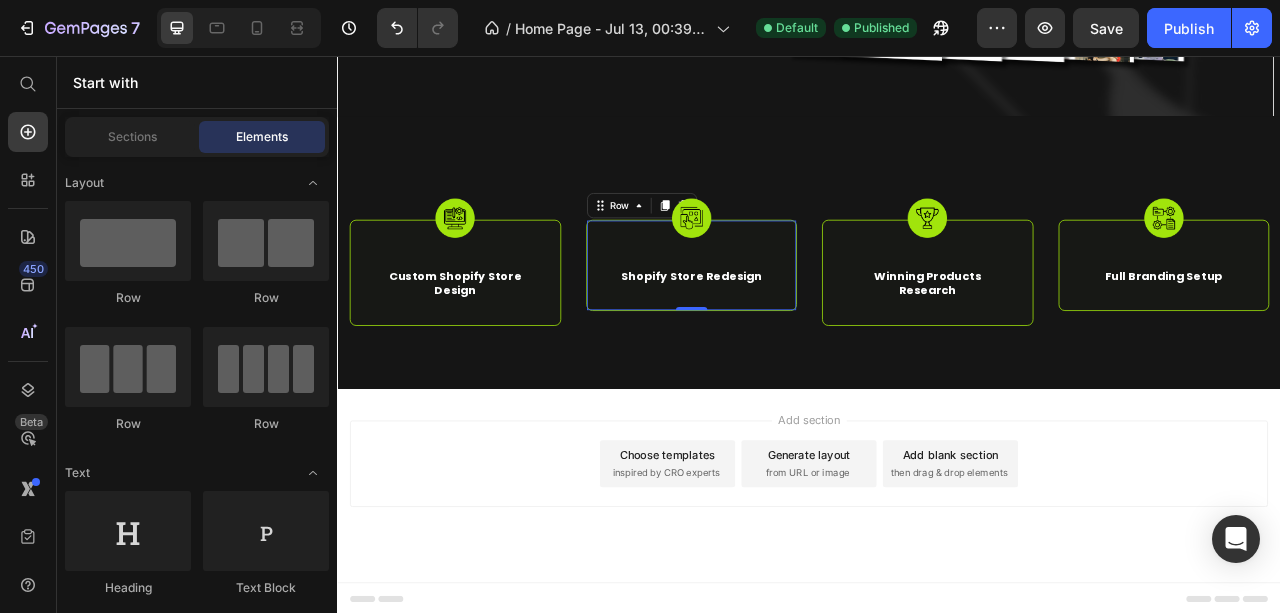click on "inspired by CRO experts" at bounding box center [755, 587] 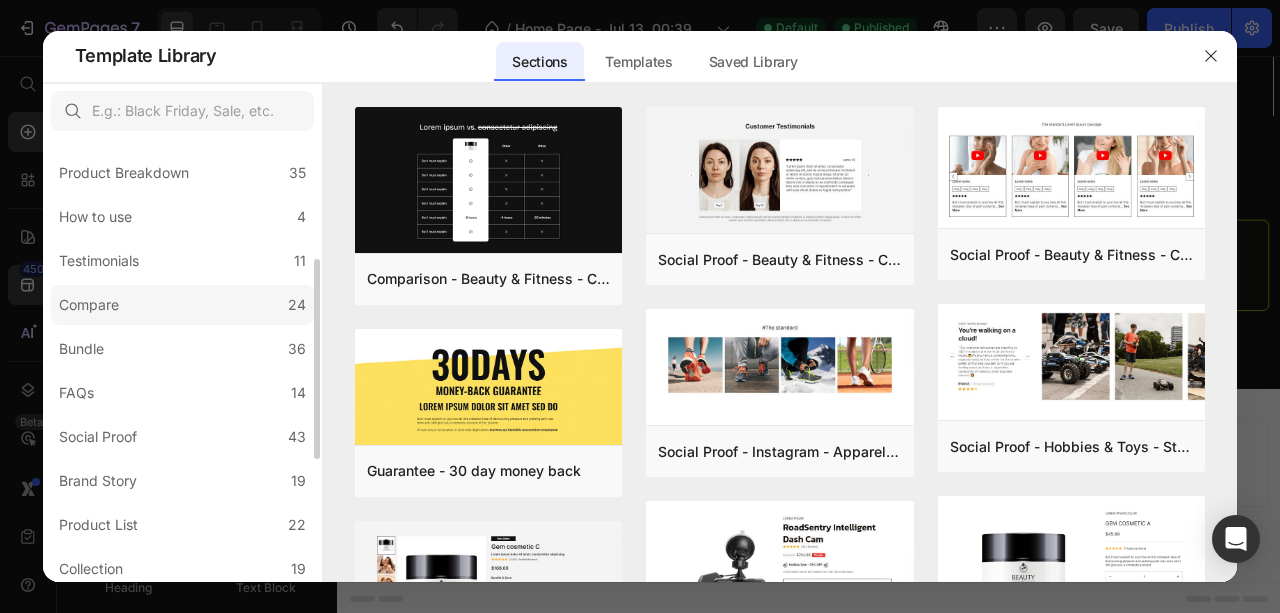 scroll, scrollTop: 0, scrollLeft: 0, axis: both 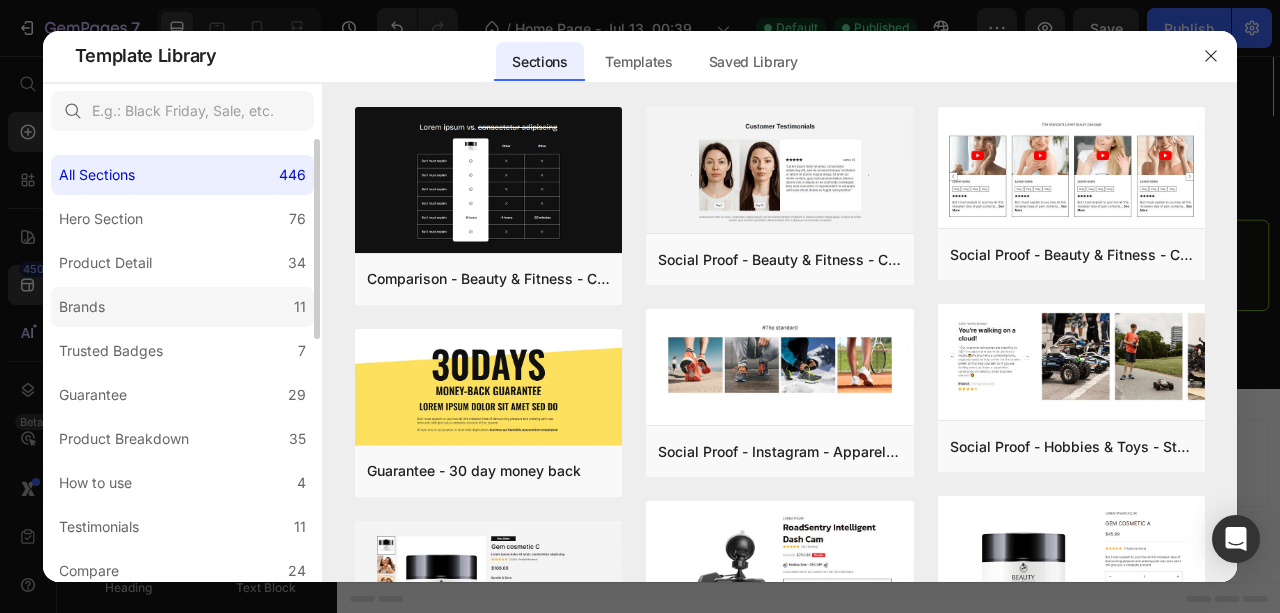 click on "Brands 11" 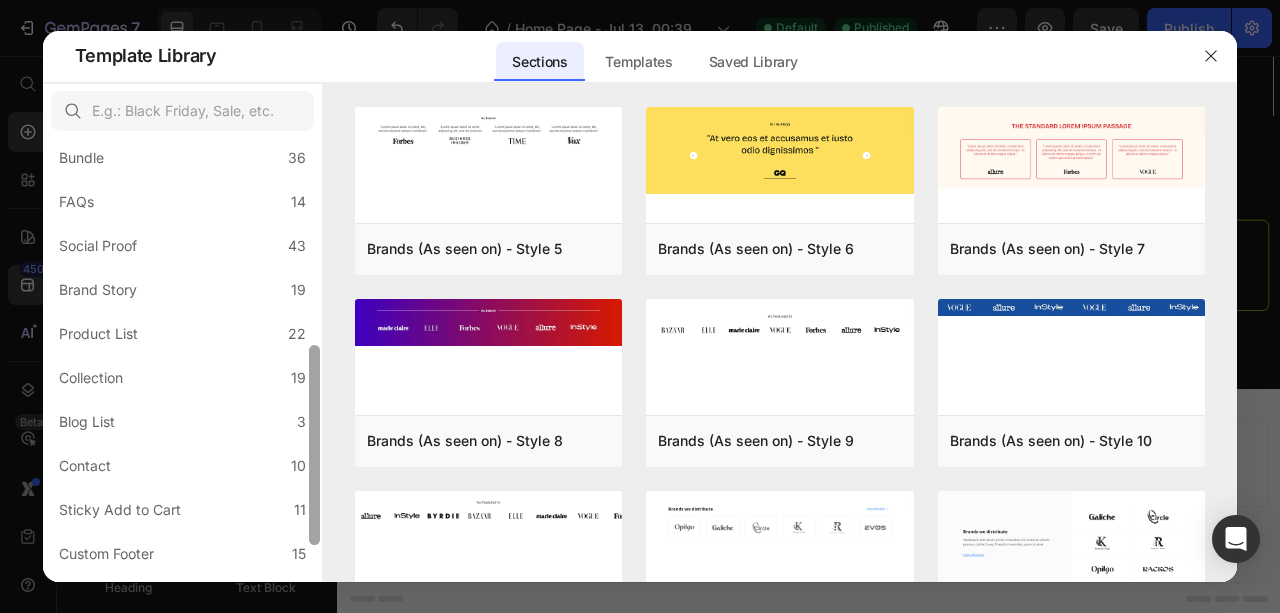 scroll, scrollTop: 459, scrollLeft: 0, axis: vertical 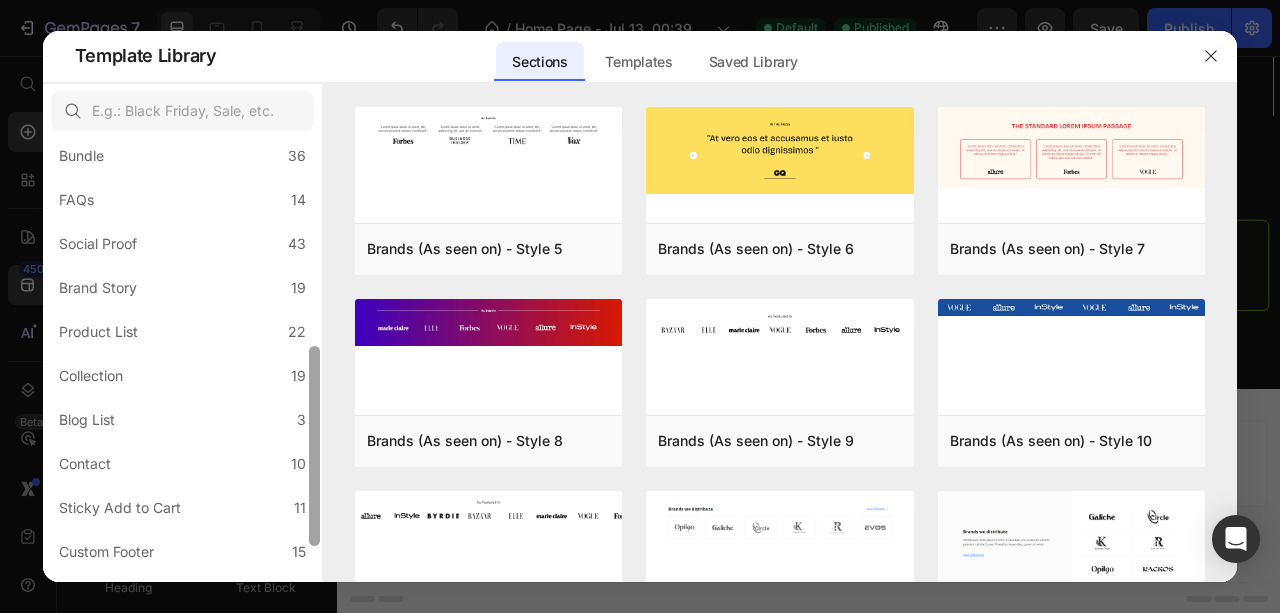 drag, startPoint x: 314, startPoint y: 280, endPoint x: 309, endPoint y: 487, distance: 207.06038 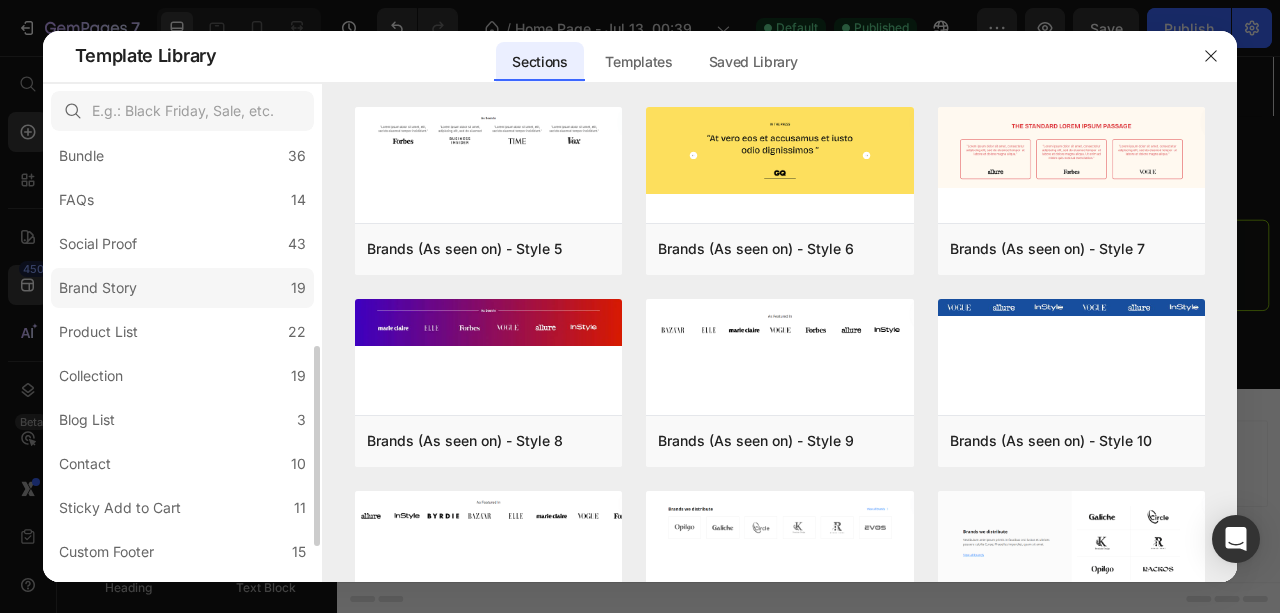 click on "Brand Story 19" 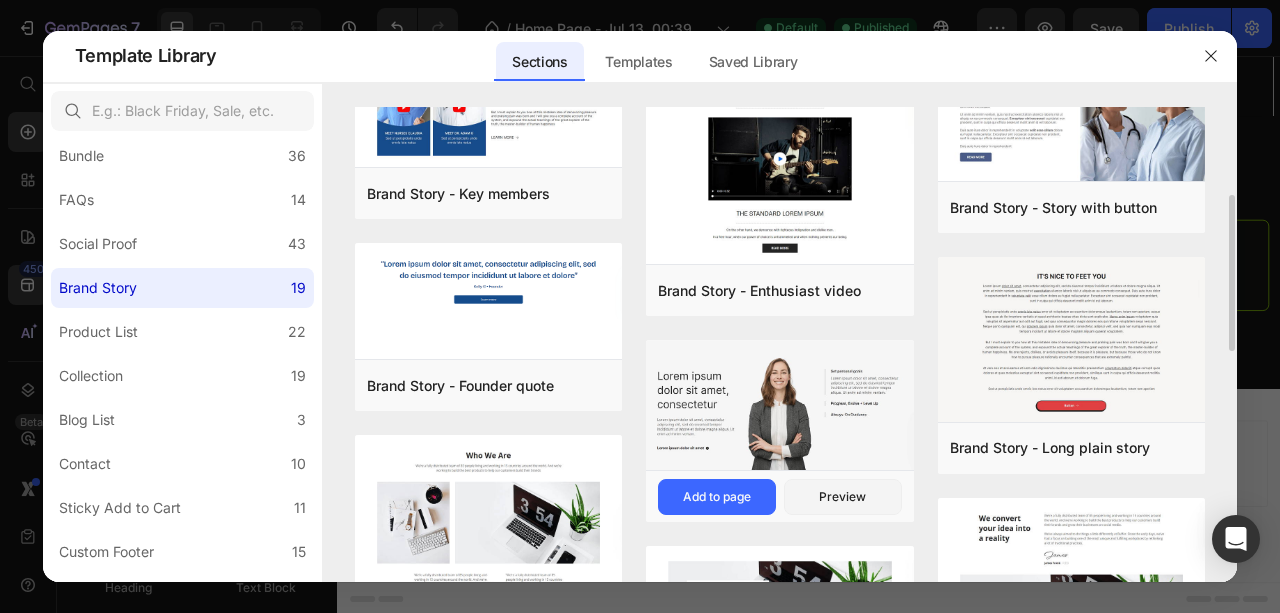 scroll, scrollTop: 333, scrollLeft: 0, axis: vertical 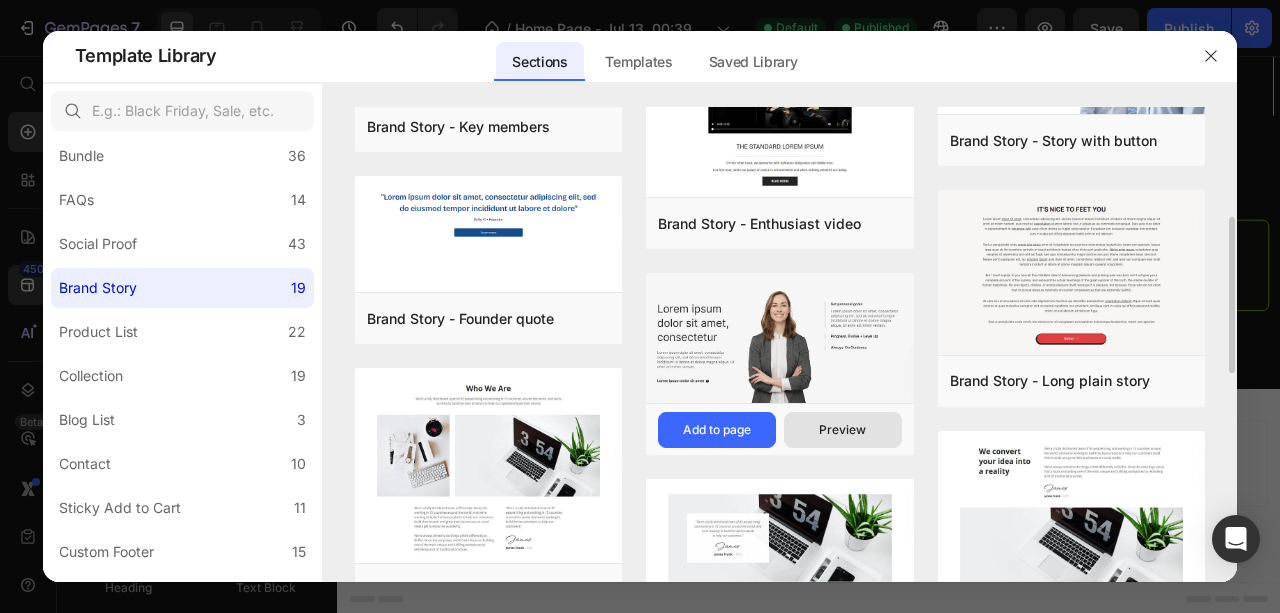 click on "Preview" at bounding box center [842, 430] 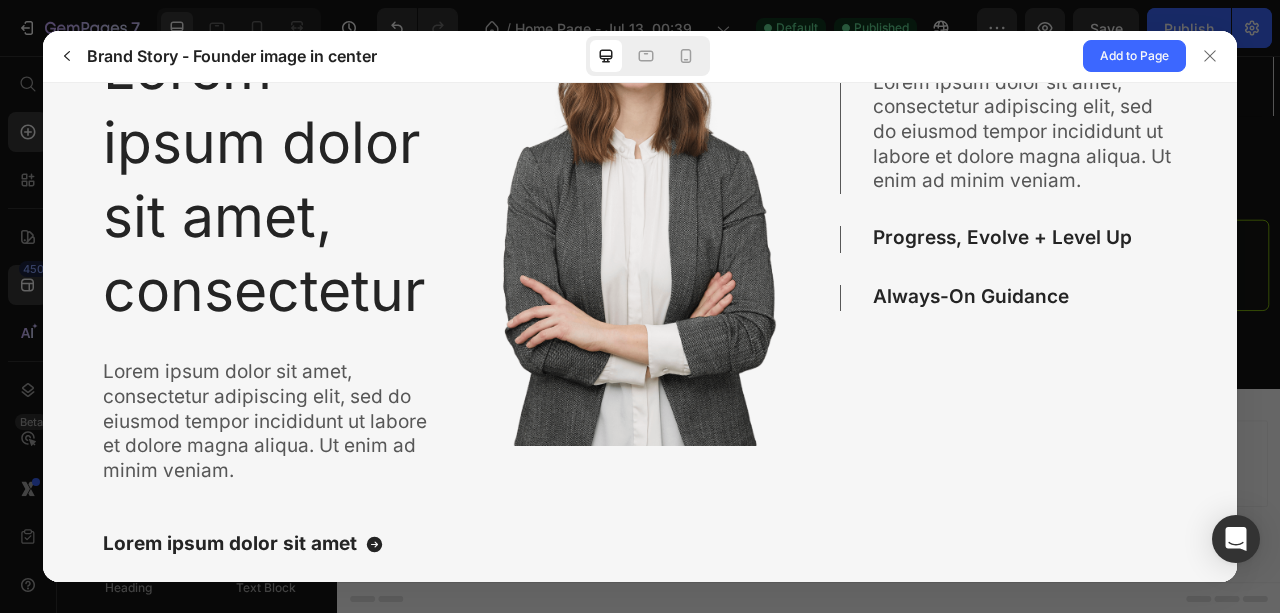 scroll, scrollTop: 208, scrollLeft: 0, axis: vertical 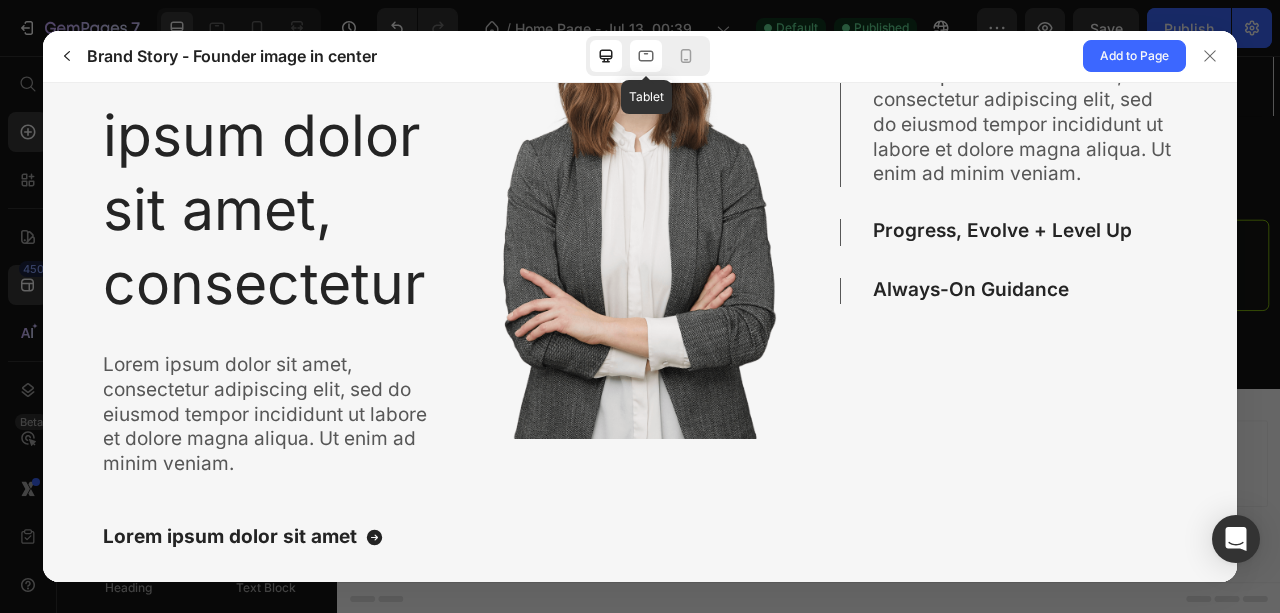 click 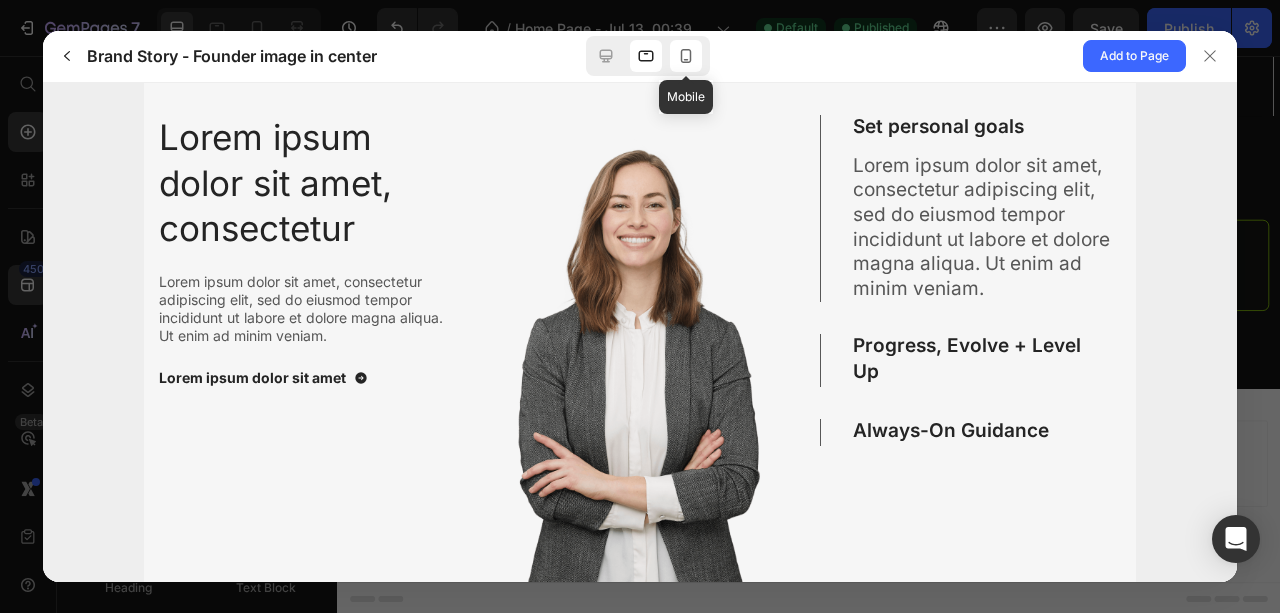 click 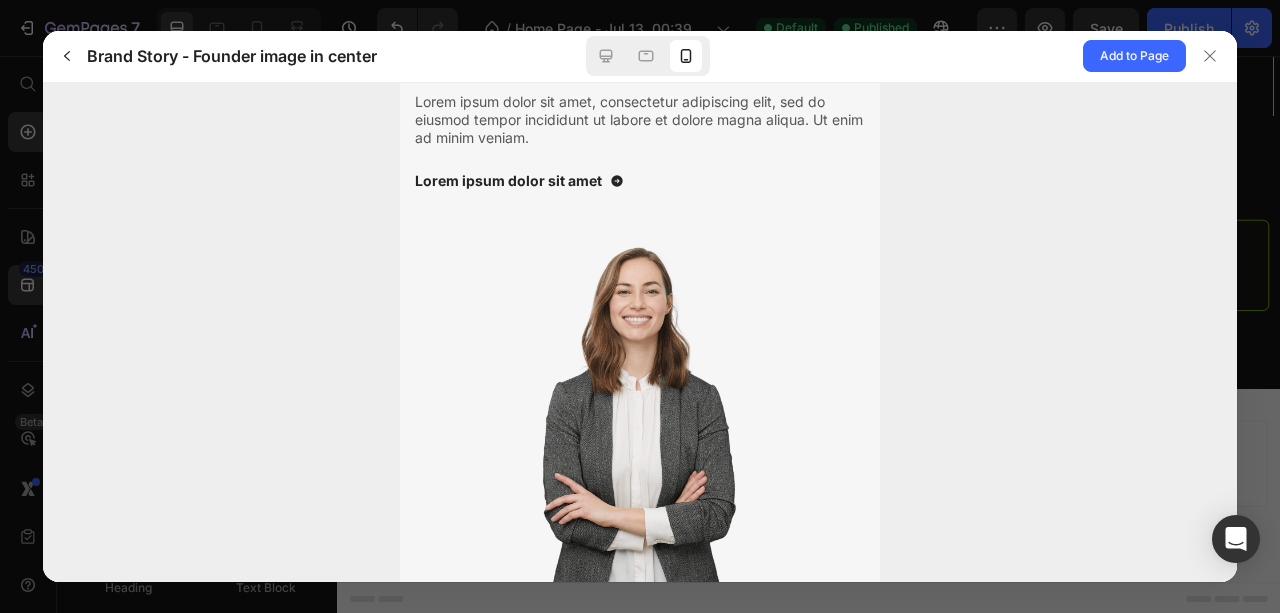 scroll, scrollTop: 107, scrollLeft: 0, axis: vertical 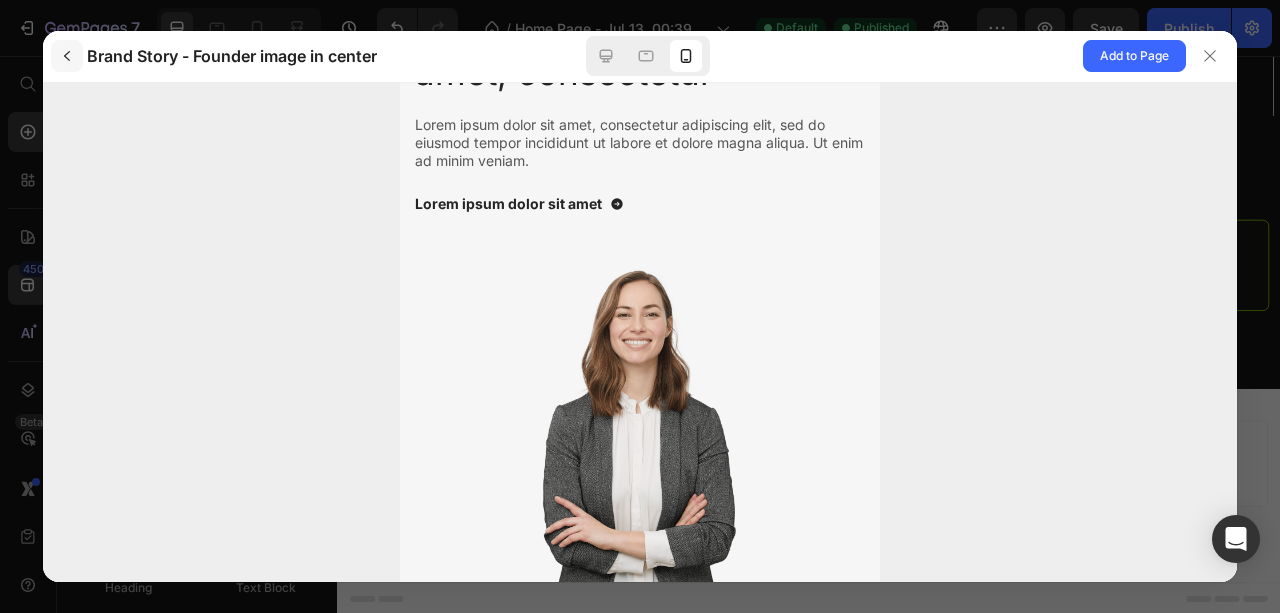 click 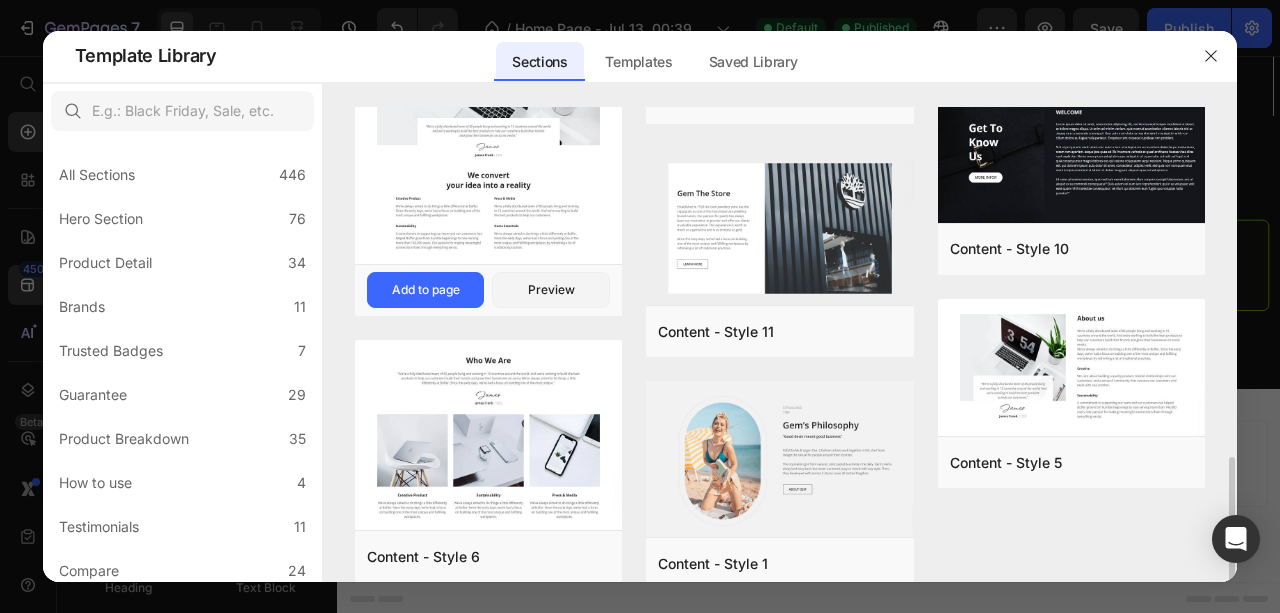 scroll, scrollTop: 964, scrollLeft: 0, axis: vertical 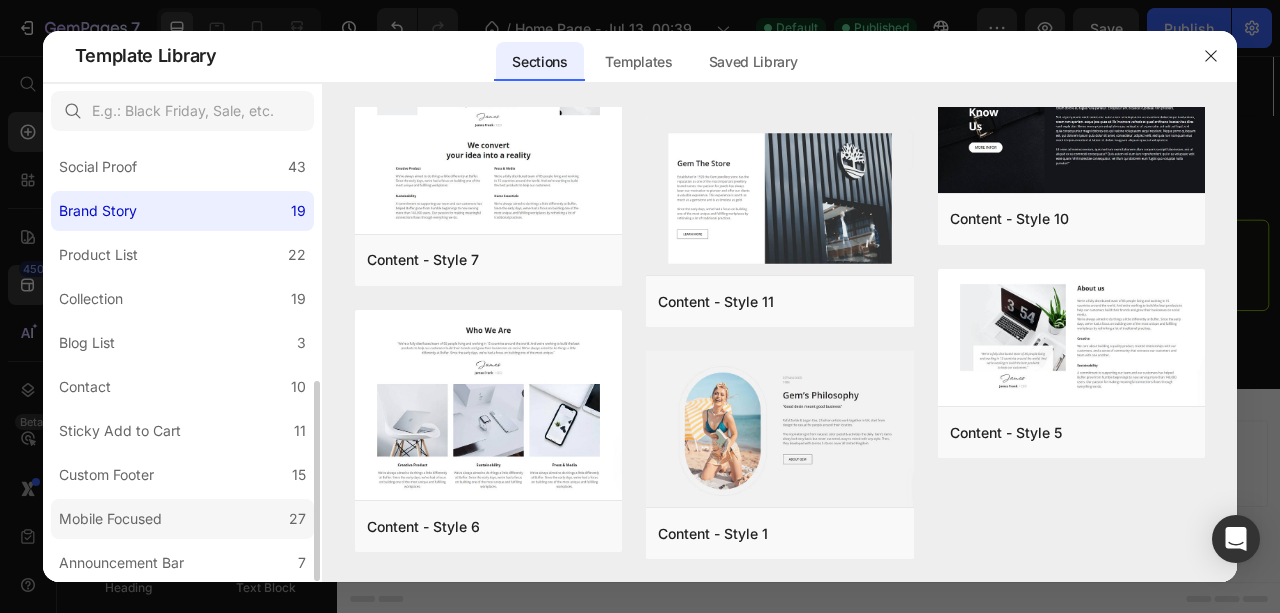 click on "Mobile Focused" at bounding box center [110, 519] 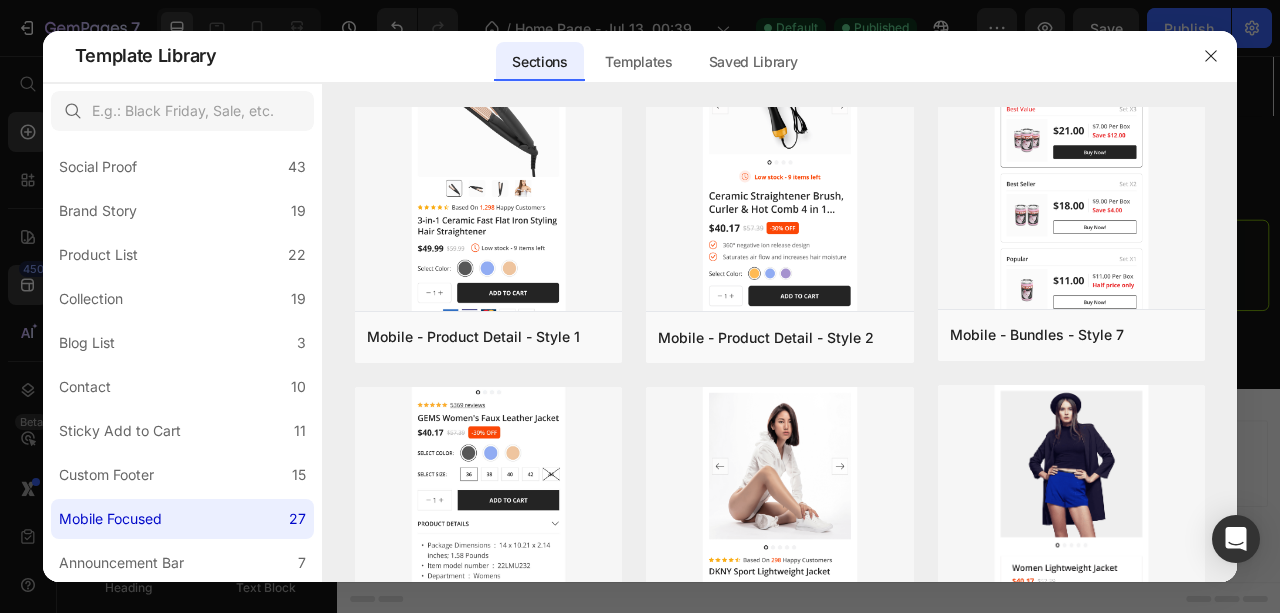 scroll, scrollTop: 2726, scrollLeft: 0, axis: vertical 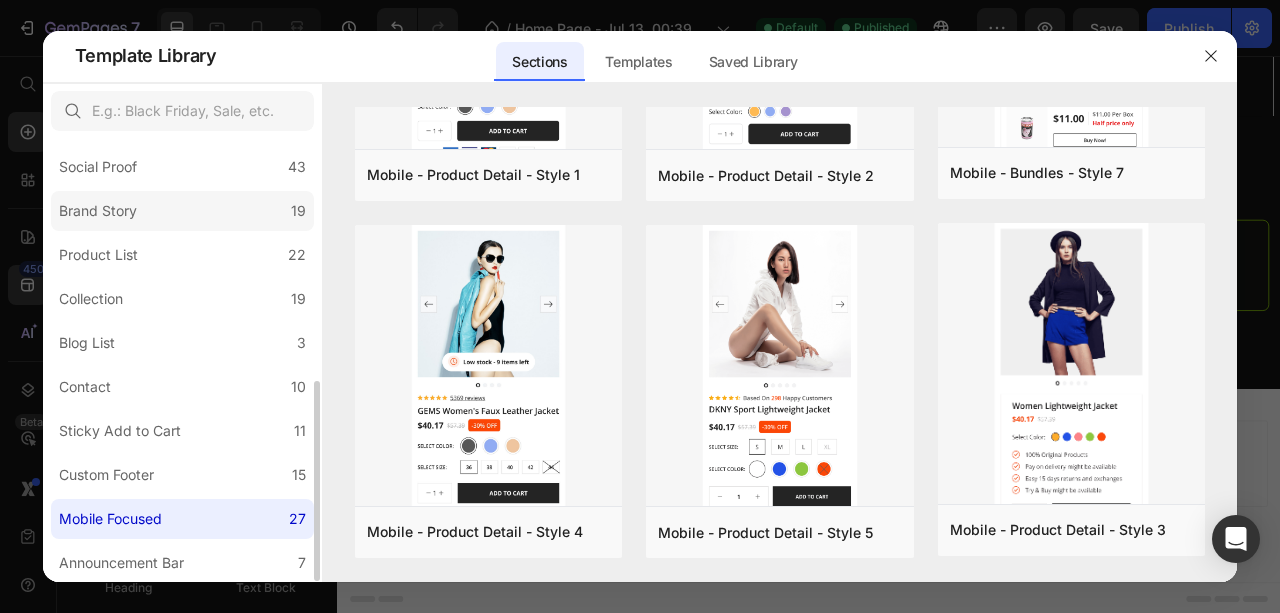 click on "Brand Story" at bounding box center (102, 211) 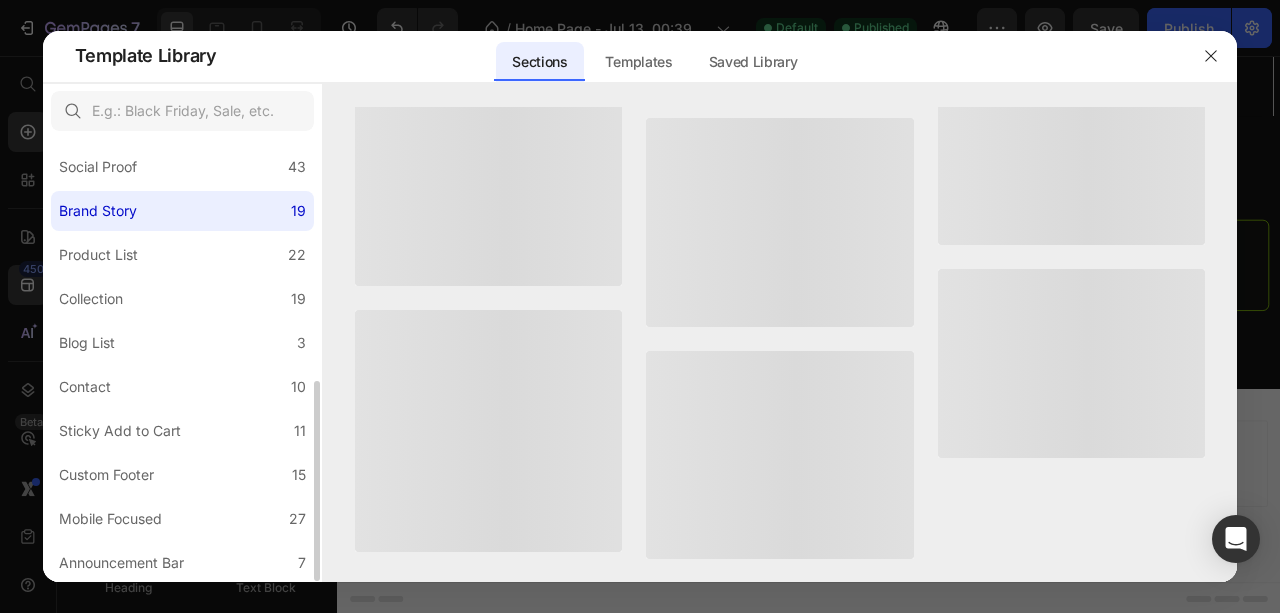 scroll, scrollTop: 0, scrollLeft: 0, axis: both 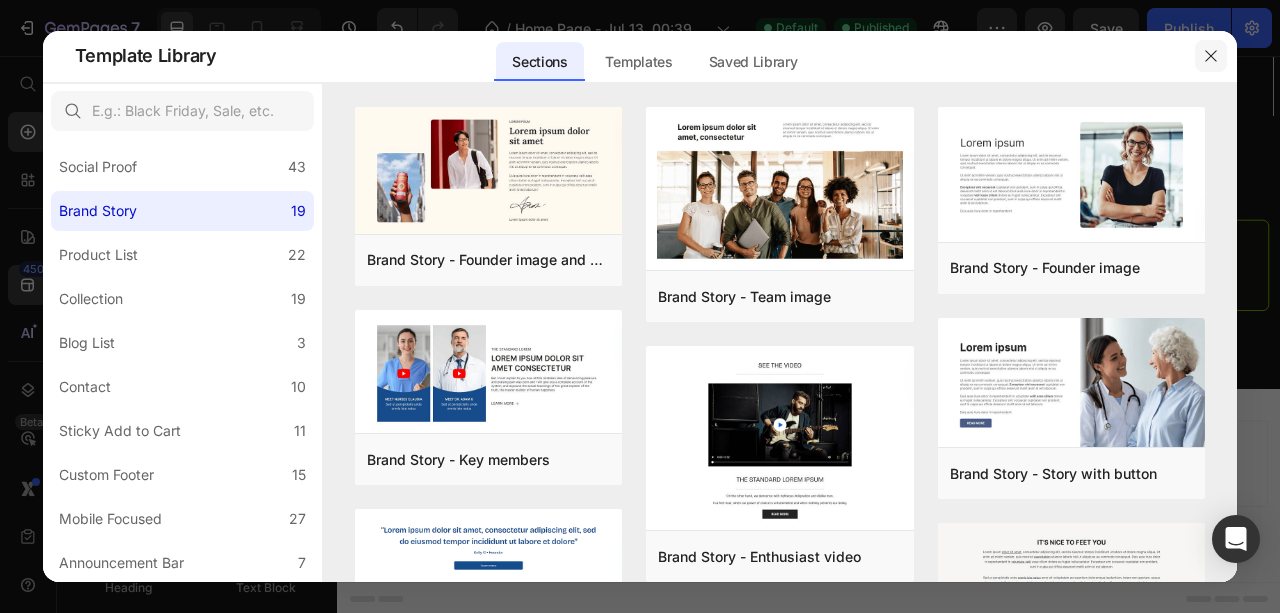 click 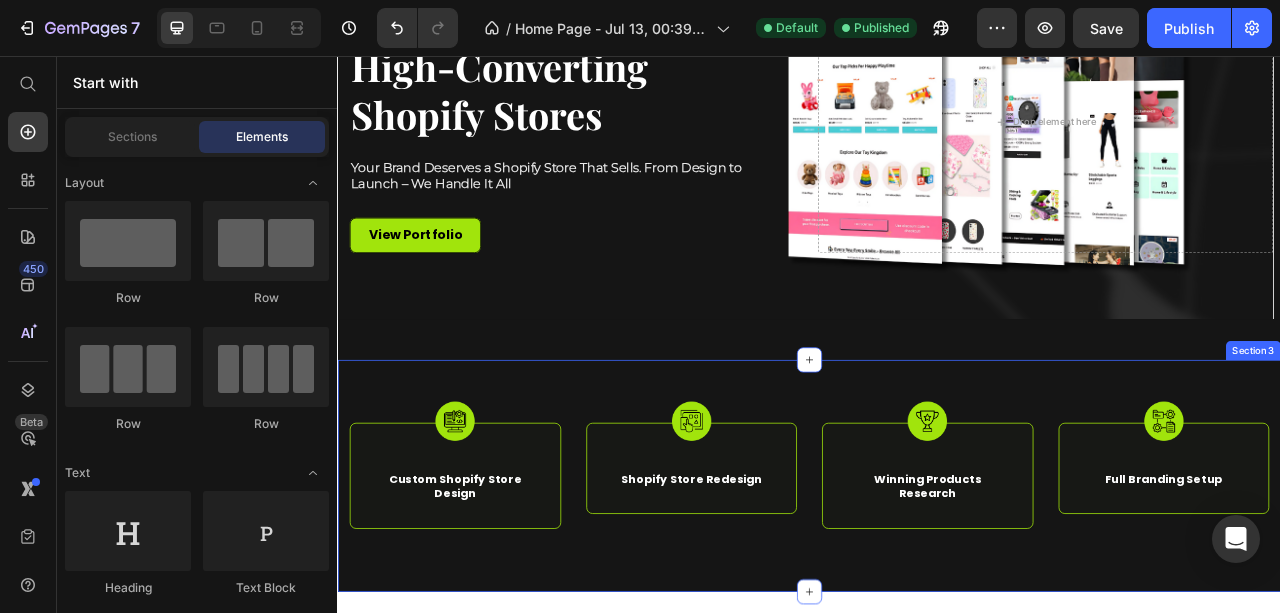 scroll, scrollTop: 136, scrollLeft: 0, axis: vertical 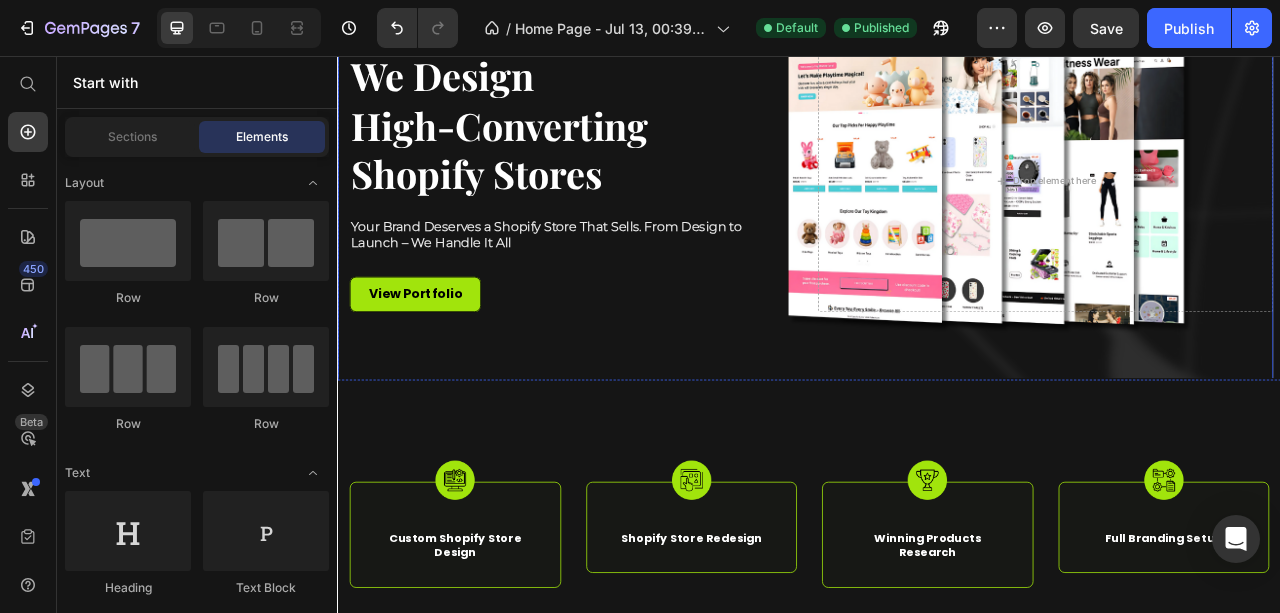 click at bounding box center [932, 215] 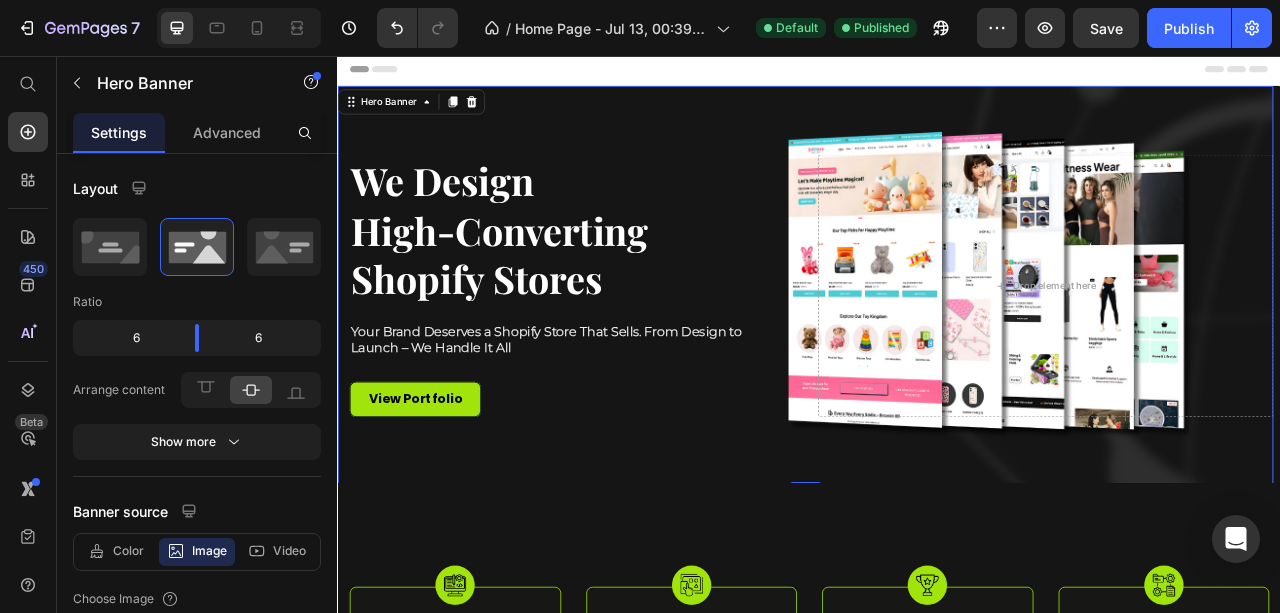 scroll, scrollTop: 0, scrollLeft: 0, axis: both 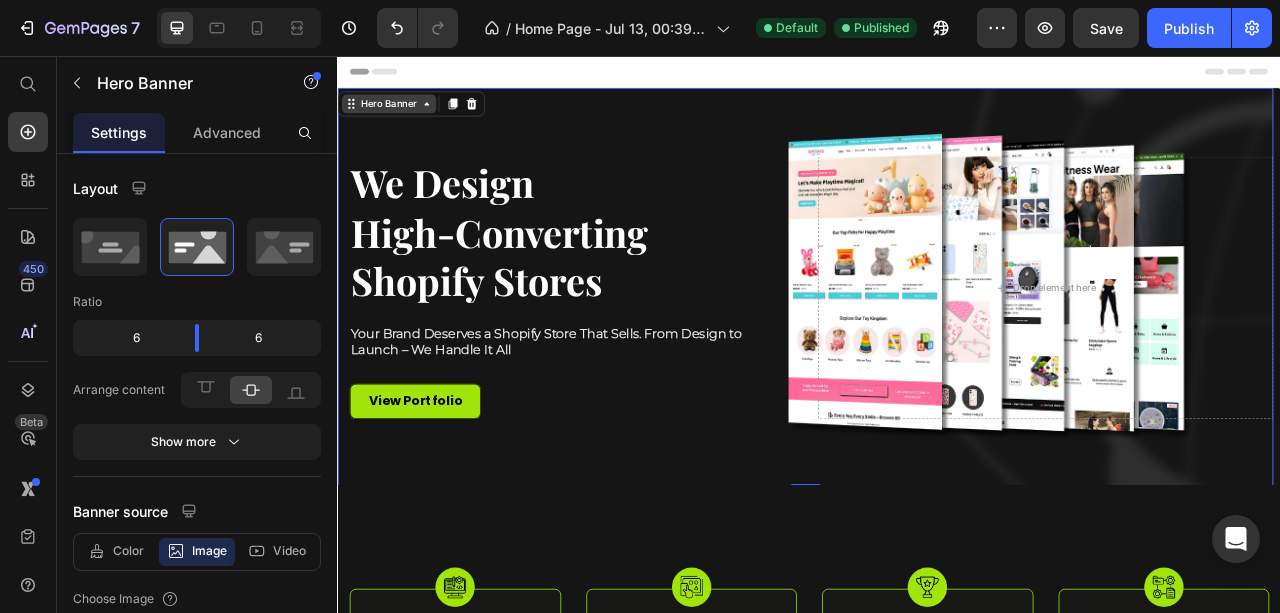 click on "Hero Banner" at bounding box center [402, 117] 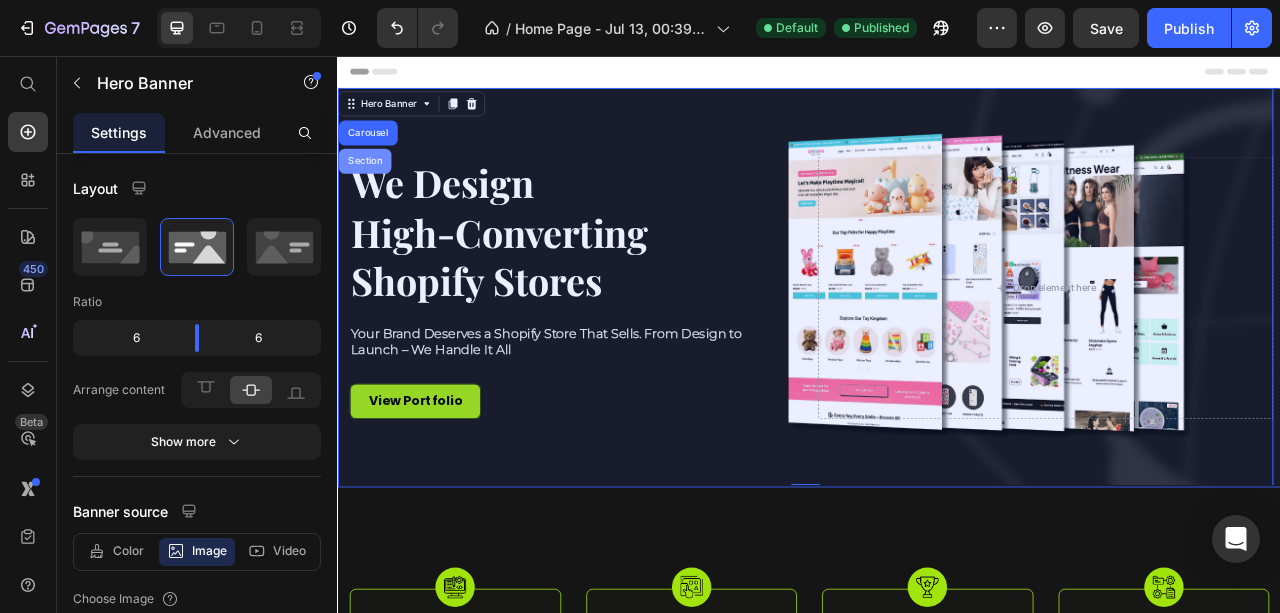 click on "Section" at bounding box center (371, 190) 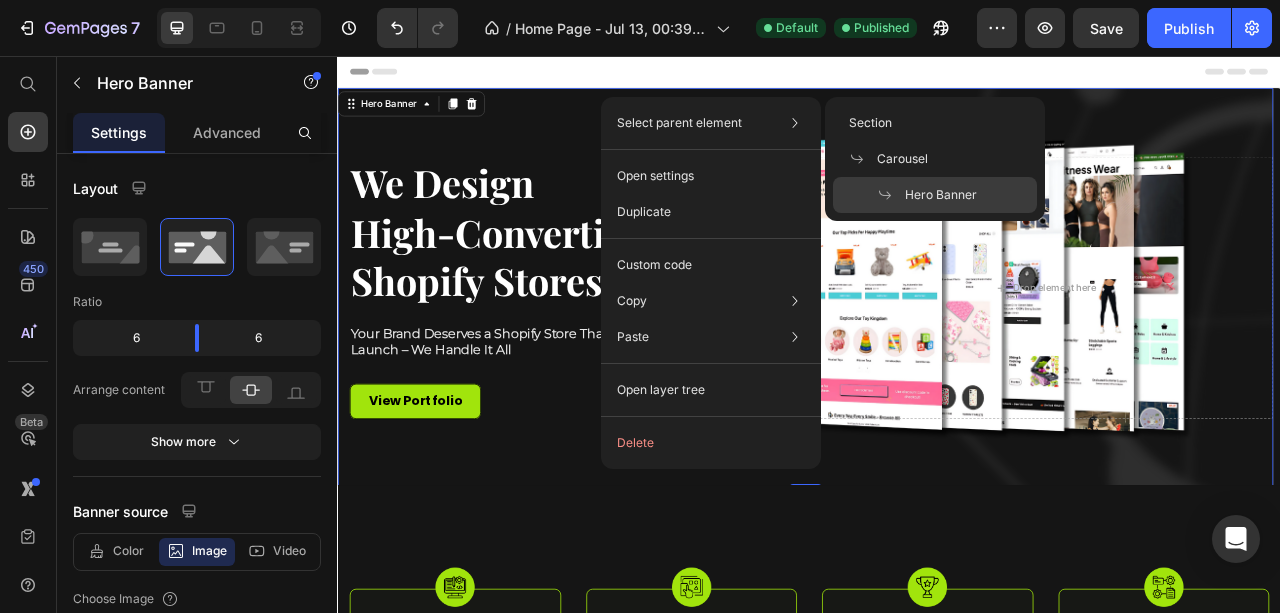 click 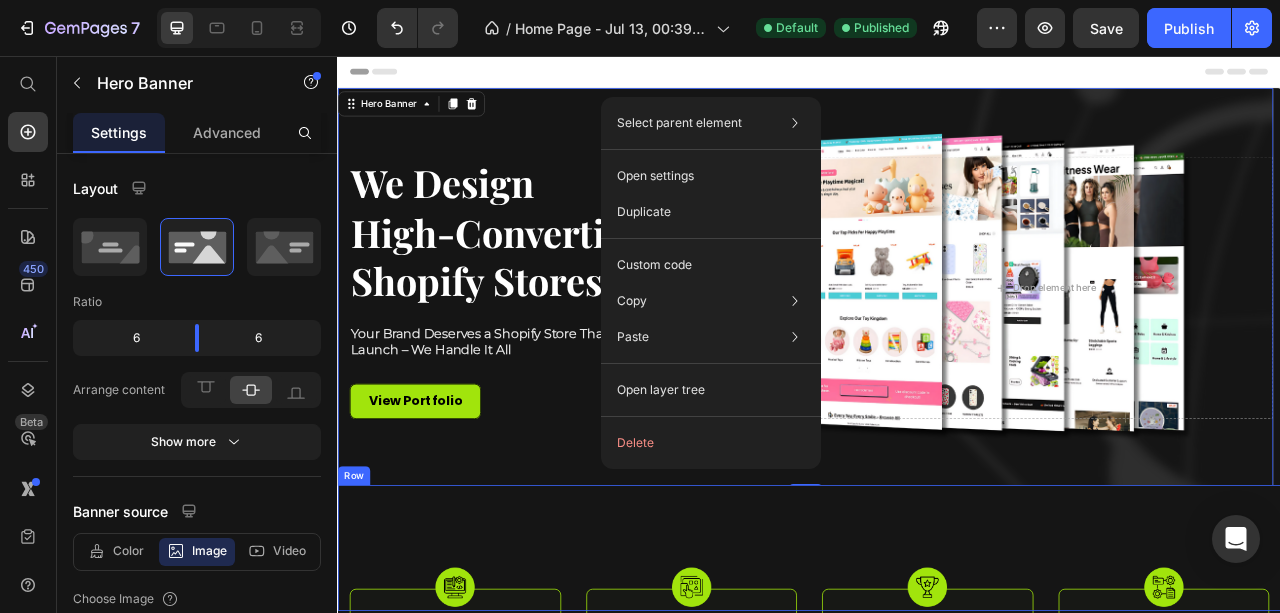 click on "Drop element here
Drop element here
Drop element here
Drop element here Row" at bounding box center [937, 682] 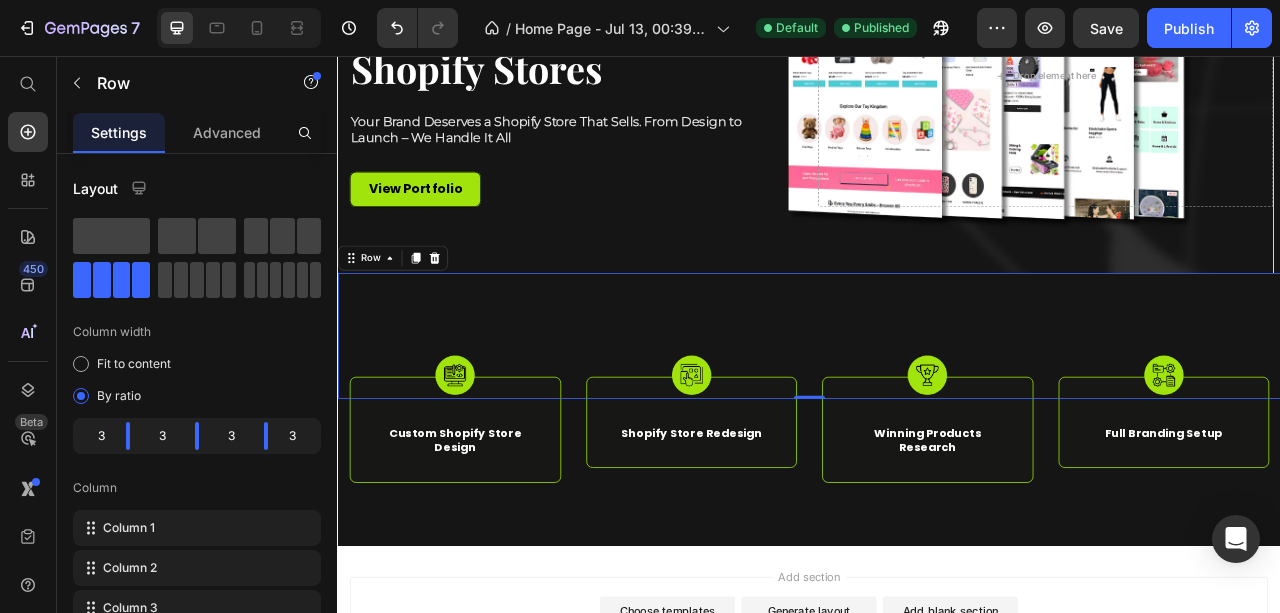 scroll, scrollTop: 266, scrollLeft: 0, axis: vertical 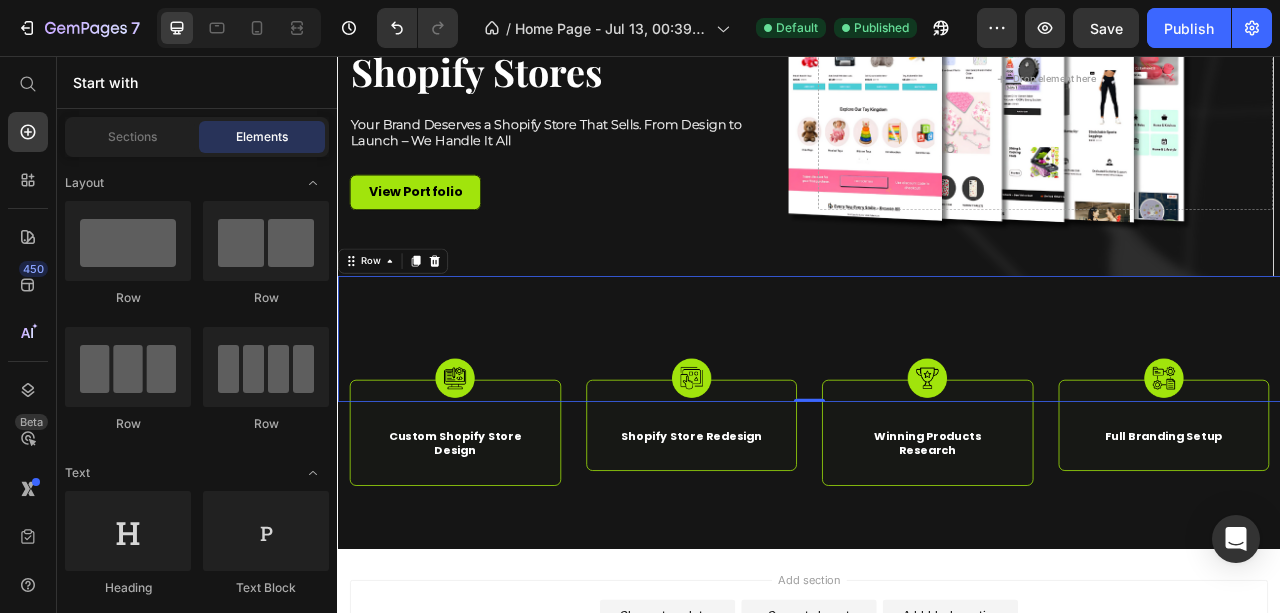 click on "Add section Choose templates inspired by CRO experts Generate layout from URL or image Add blank section then drag & drop elements" at bounding box center [937, 806] 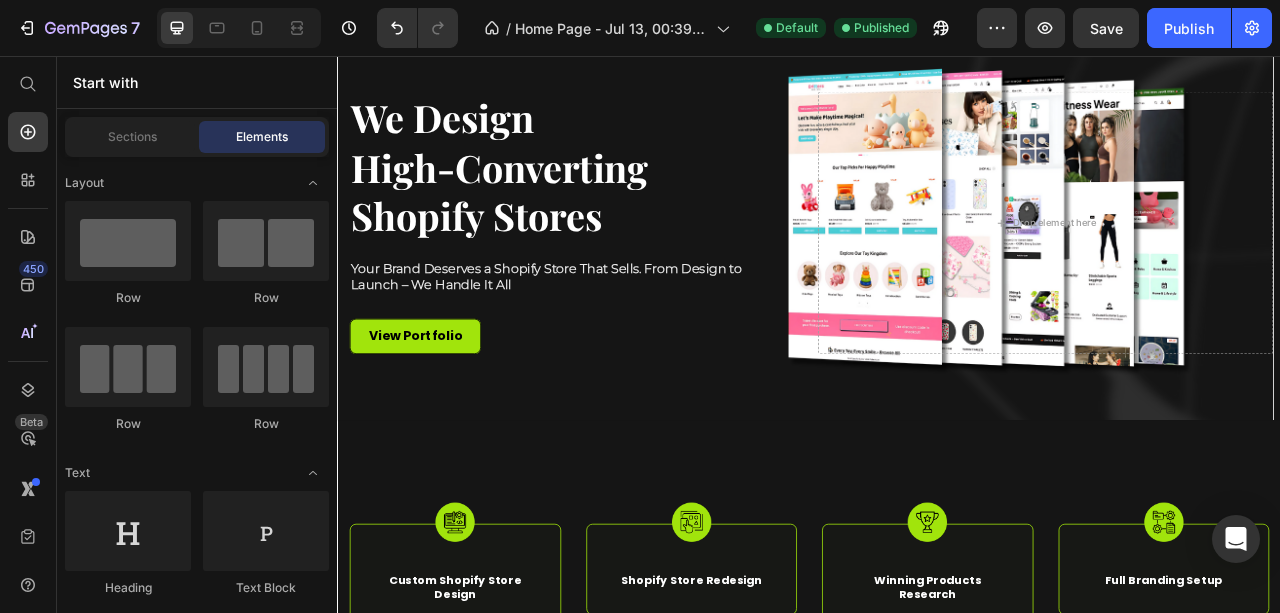 scroll, scrollTop: 0, scrollLeft: 0, axis: both 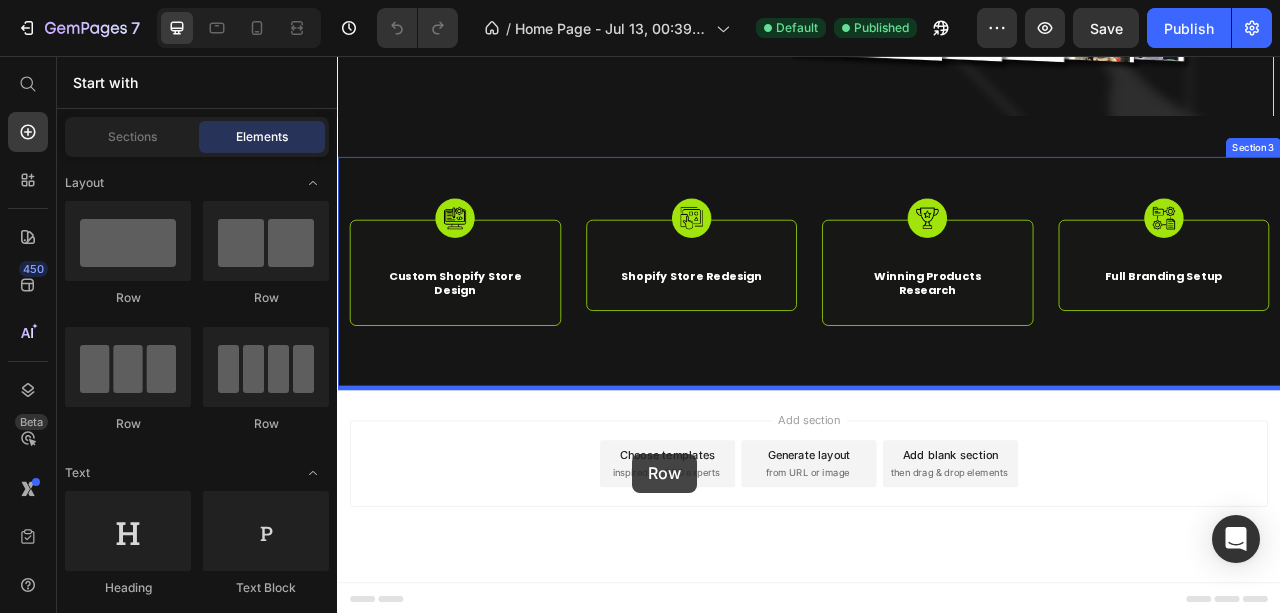 drag, startPoint x: 466, startPoint y: 302, endPoint x: 712, endPoint y: 562, distance: 357.93295 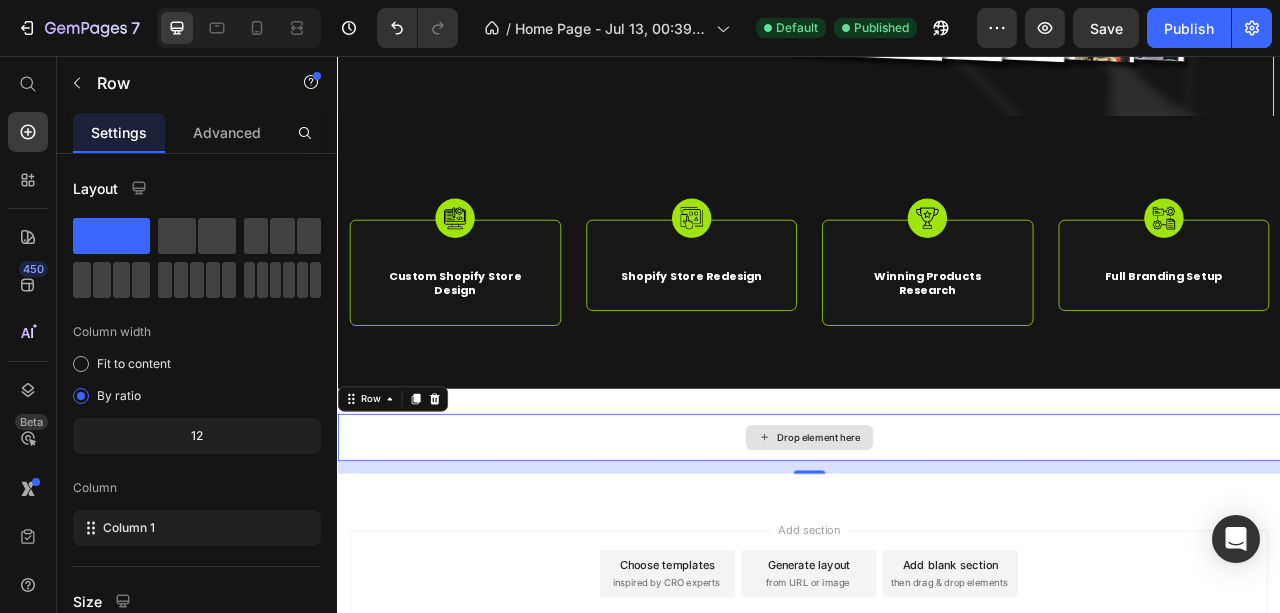 click on "Drop element here" at bounding box center (937, 542) 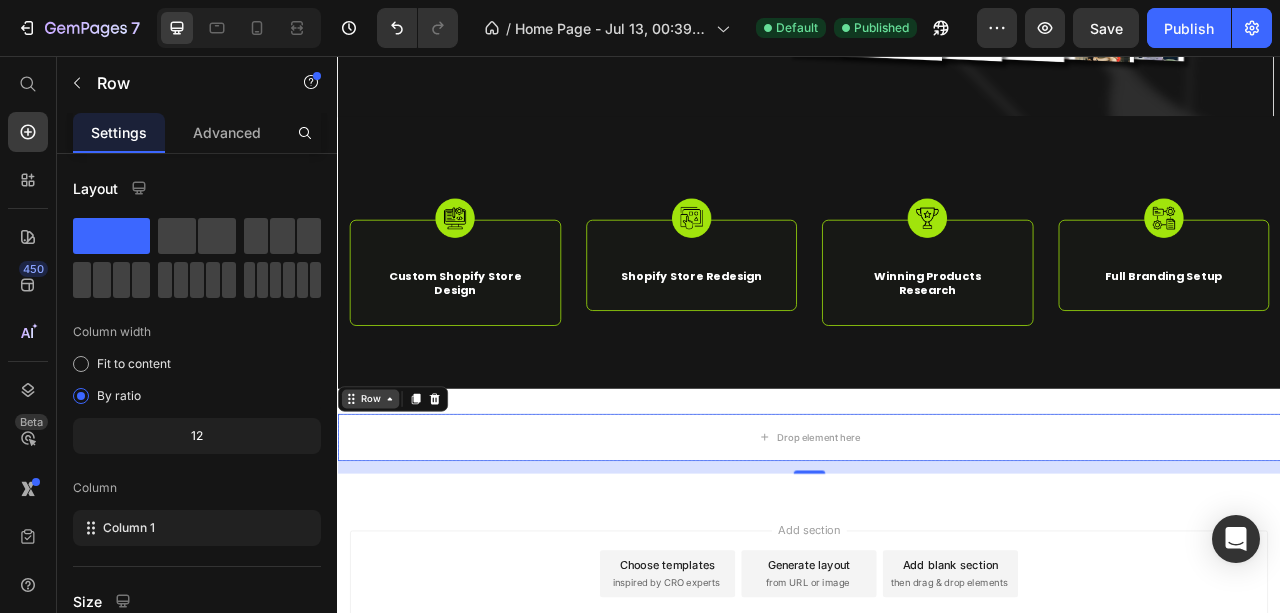 click on "Row" at bounding box center (378, 493) 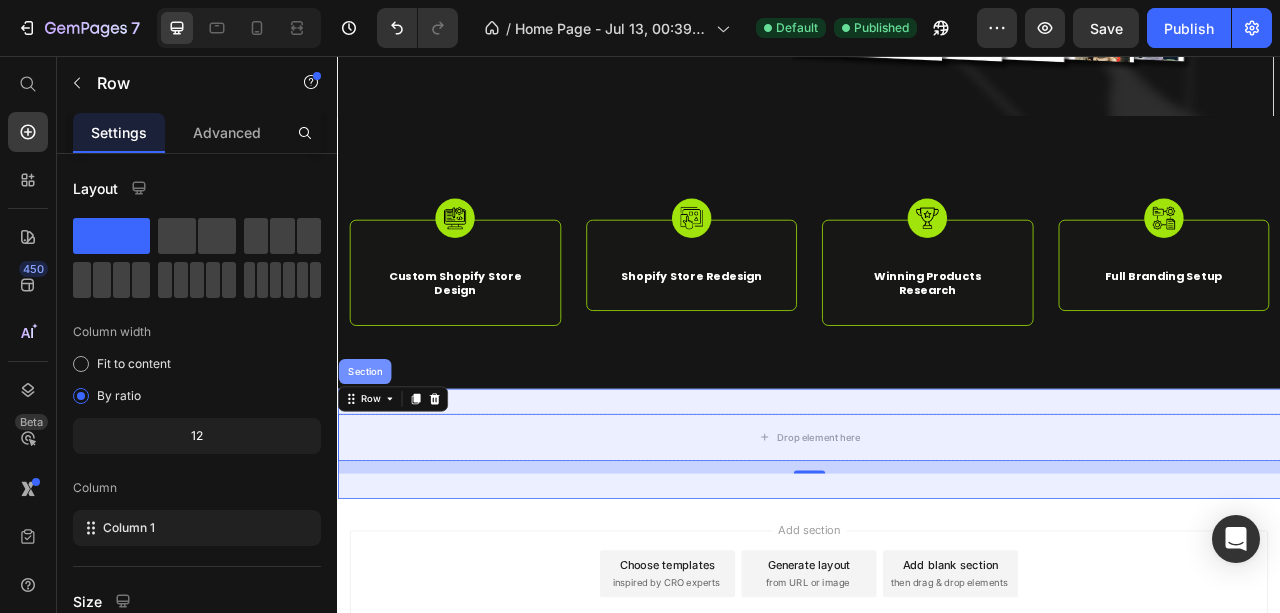 click on "Section" at bounding box center (371, 458) 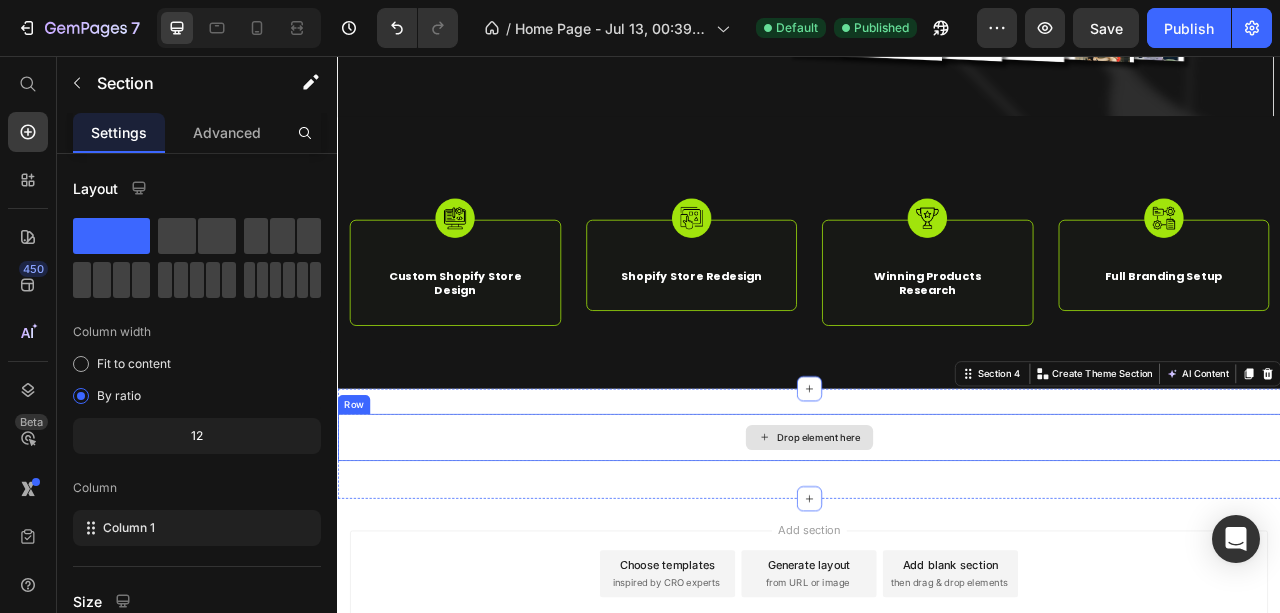 click on "Drop element here" at bounding box center [937, 542] 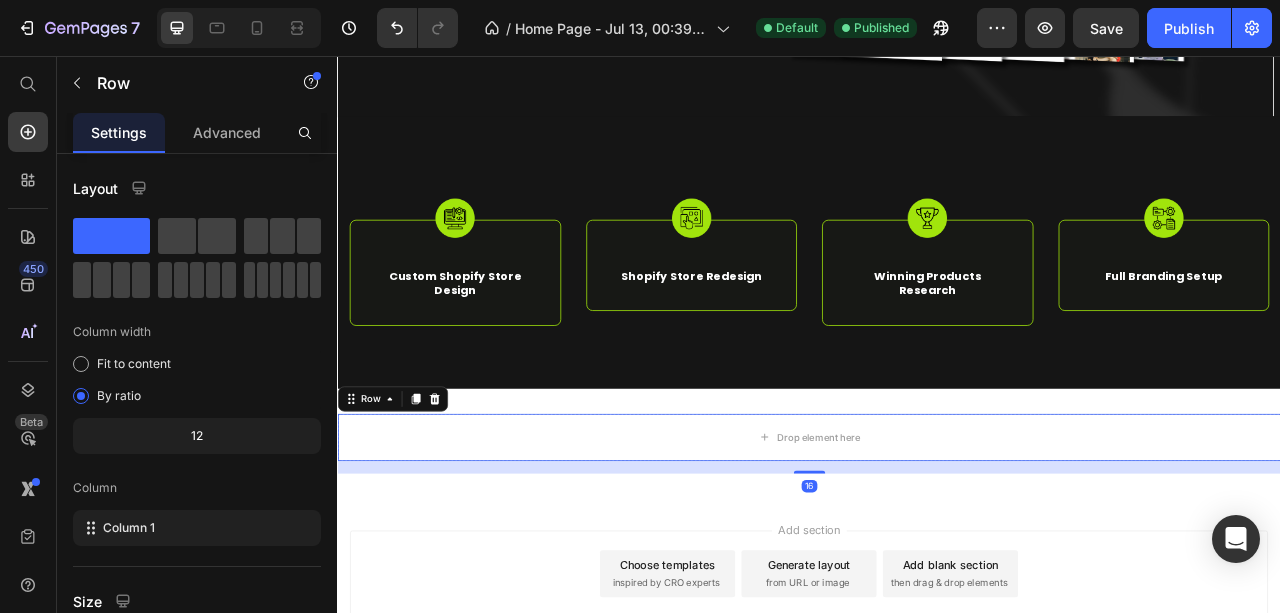 click on "16" at bounding box center [937, 580] 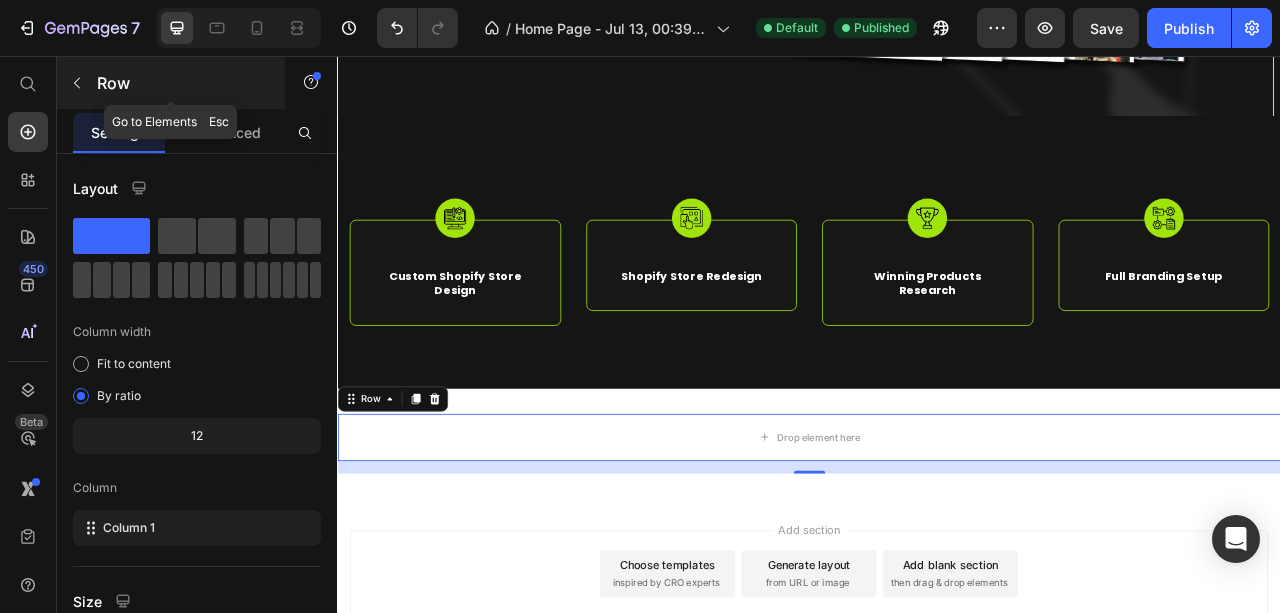 click 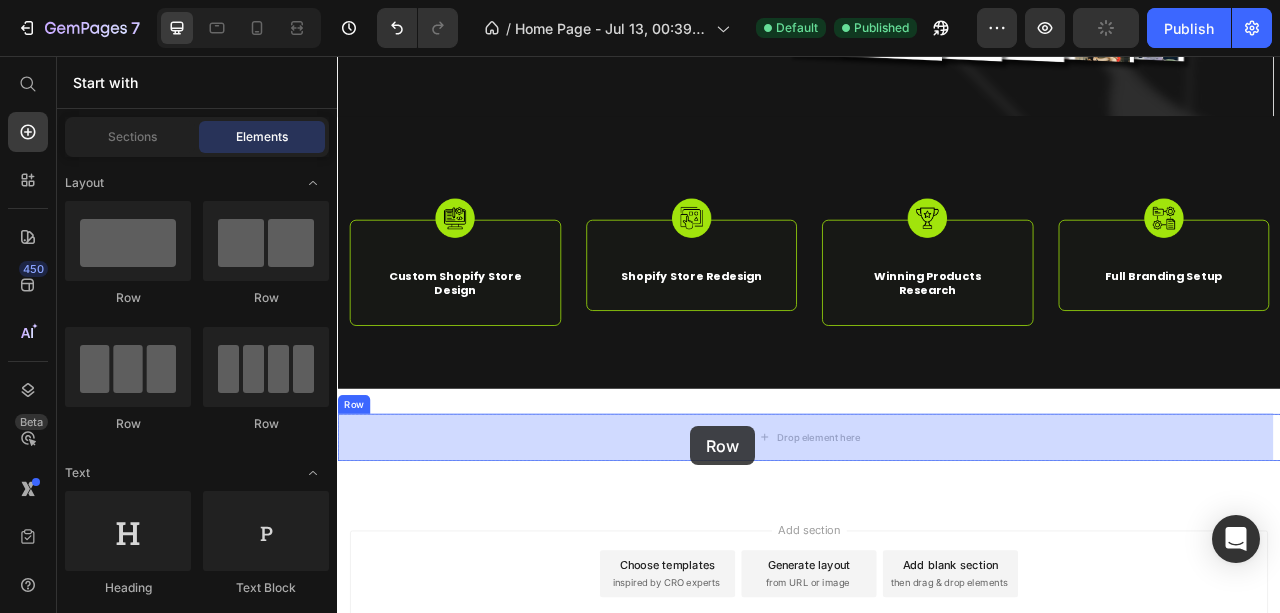 drag, startPoint x: 599, startPoint y: 296, endPoint x: 786, endPoint y: 527, distance: 297.20364 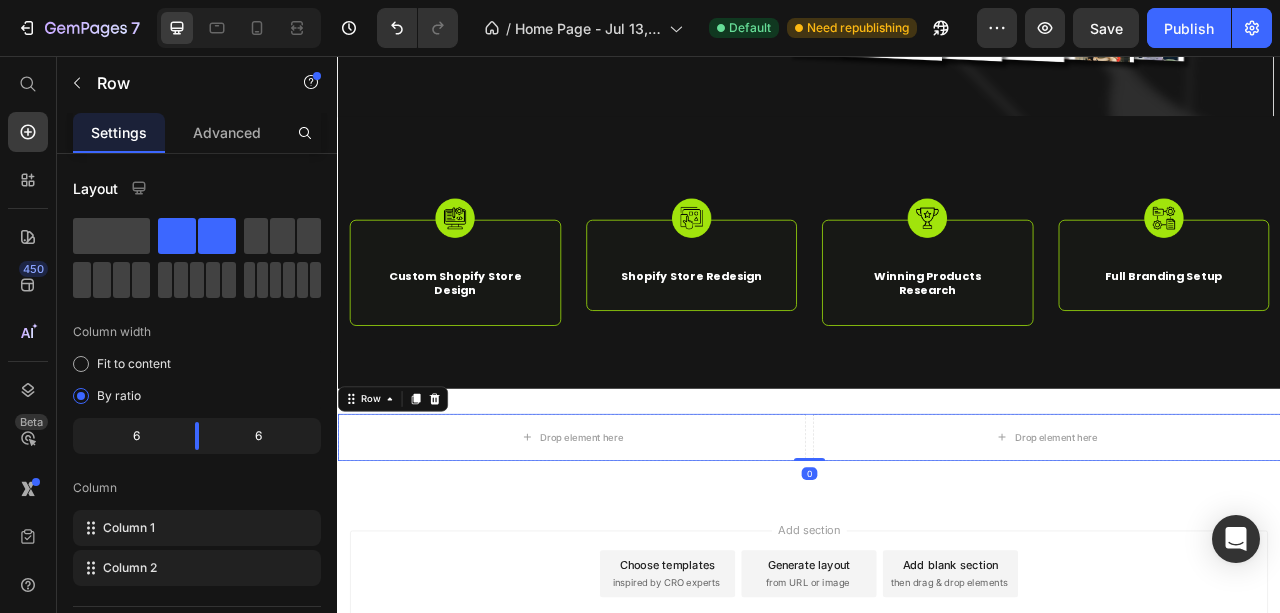 click on "Add section Choose templates inspired by CRO experts Generate layout from URL or image Add blank section then drag & drop elements" at bounding box center (937, 743) 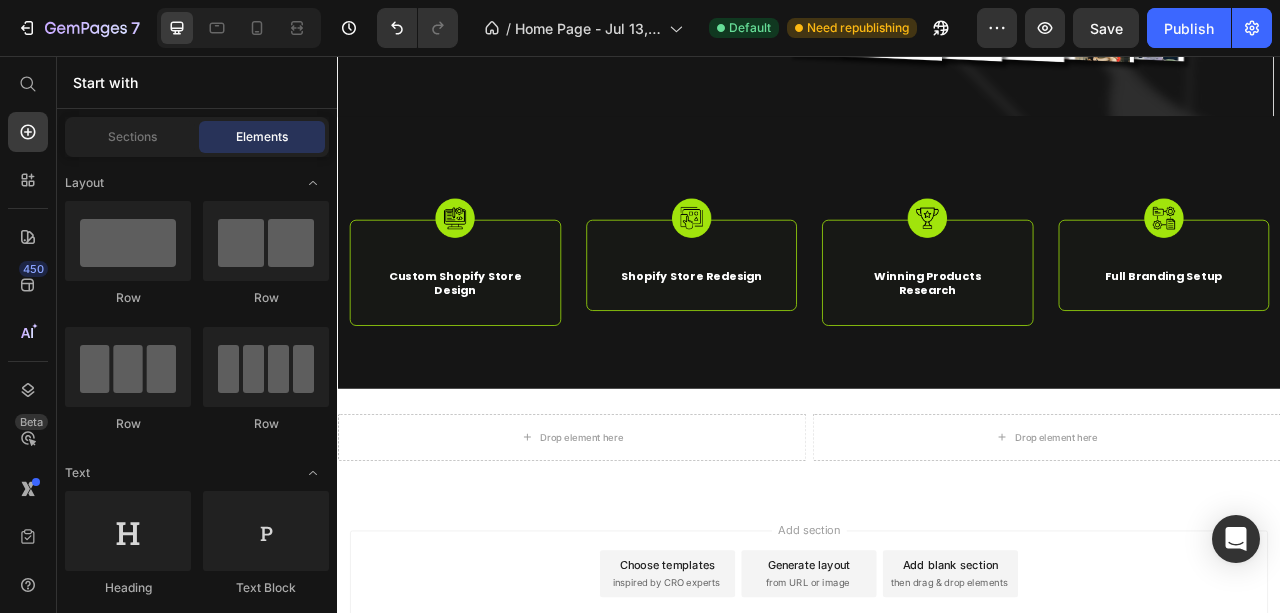 click on "Add section Choose templates inspired by CRO experts Generate layout from URL or image Add blank section then drag & drop elements" at bounding box center (937, 743) 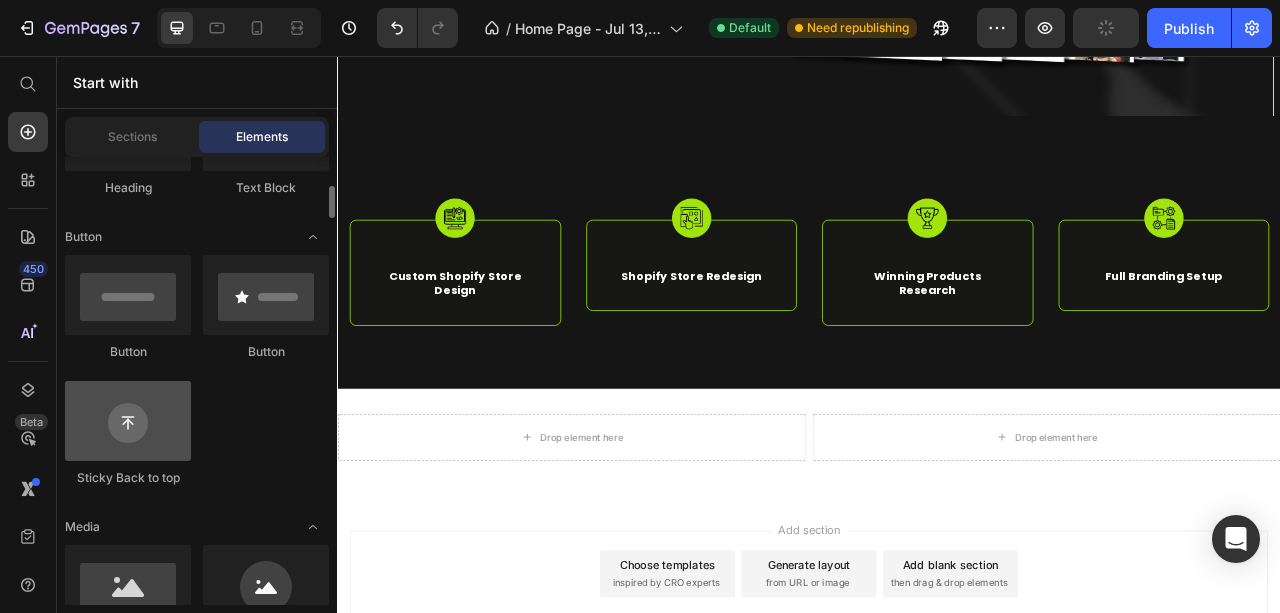 scroll, scrollTop: 466, scrollLeft: 0, axis: vertical 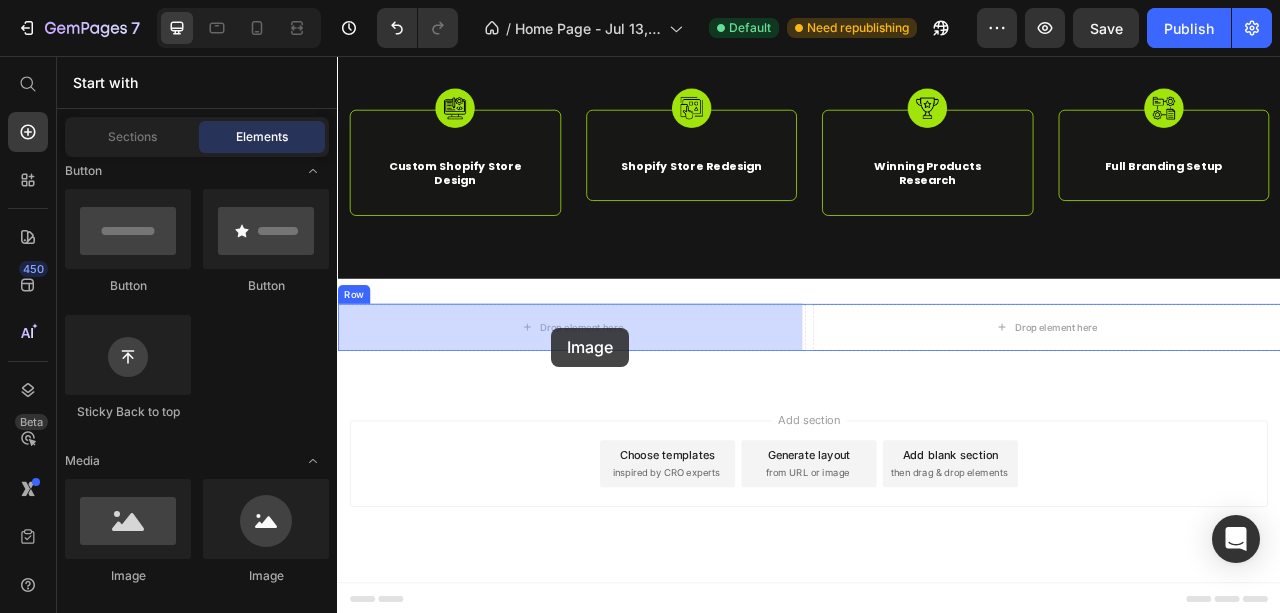 drag, startPoint x: 539, startPoint y: 586, endPoint x: 609, endPoint y: 402, distance: 196.86543 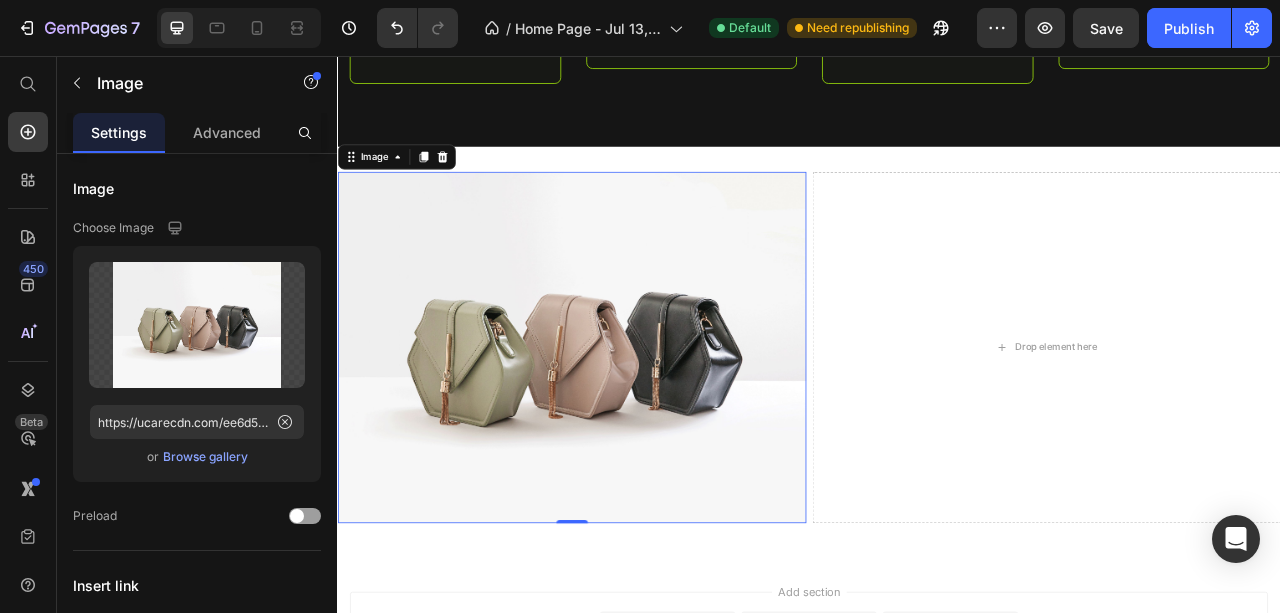 scroll, scrollTop: 809, scrollLeft: 0, axis: vertical 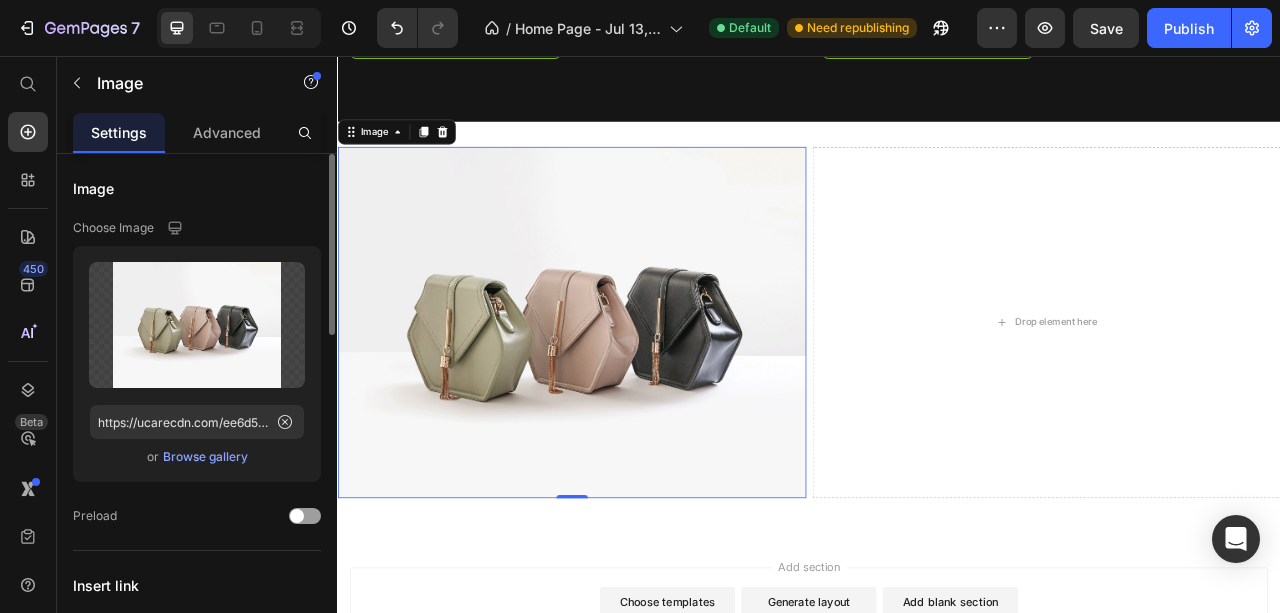 click on "Browse gallery" at bounding box center (205, 457) 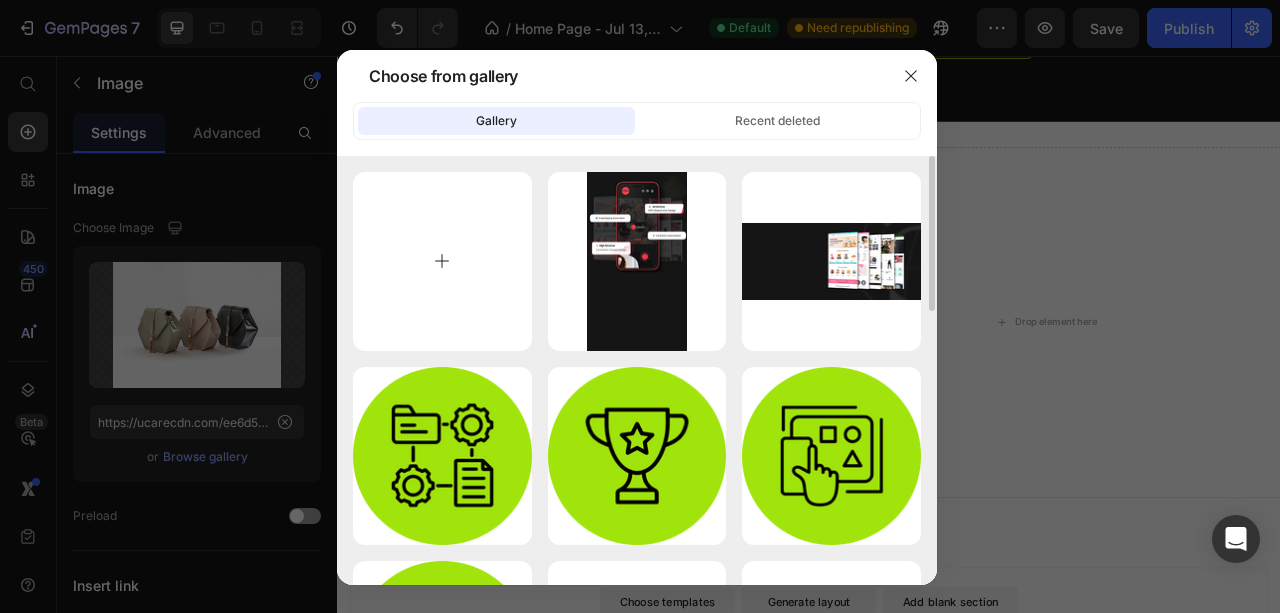 click at bounding box center [442, 261] 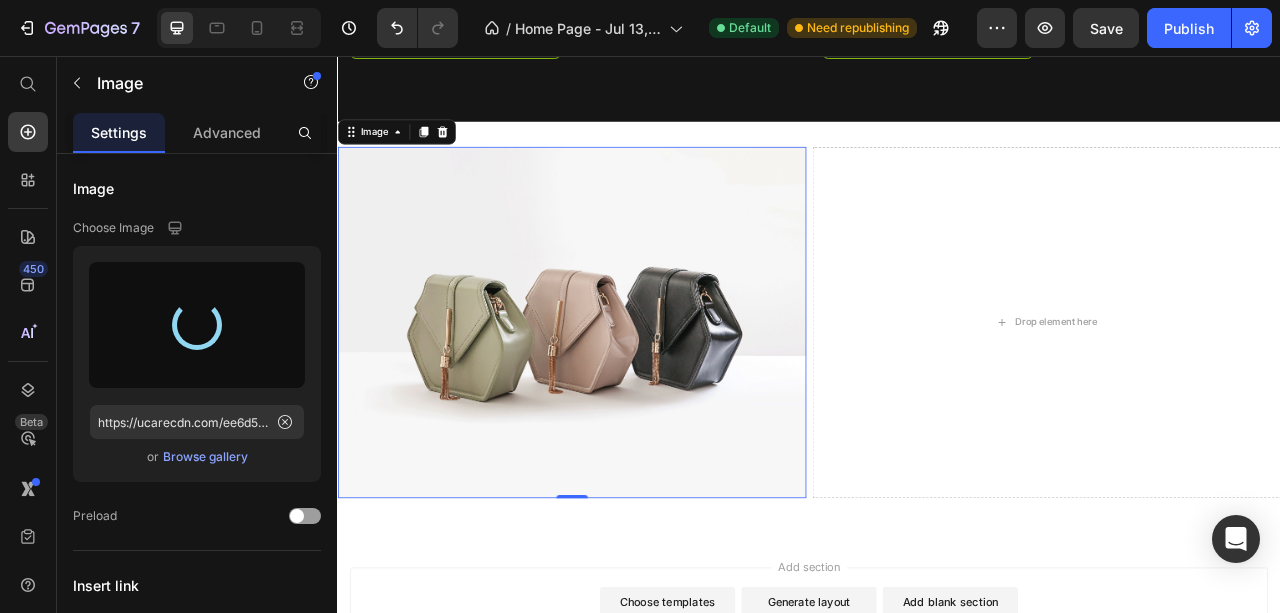 type on "https://cdn.shopify.com/s/files/1/0846/1969/0288/files/gempages_564217058984789157-fd034d0d-ad1c-49c7-ab3d-c3f28dd694dd.png" 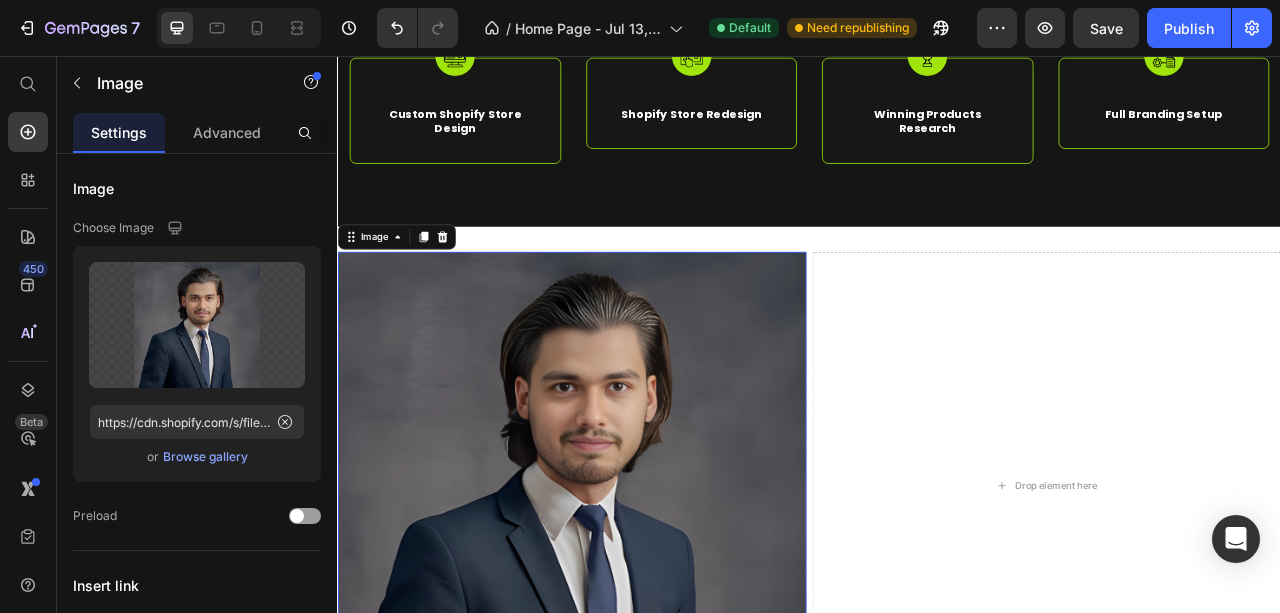 scroll, scrollTop: 676, scrollLeft: 0, axis: vertical 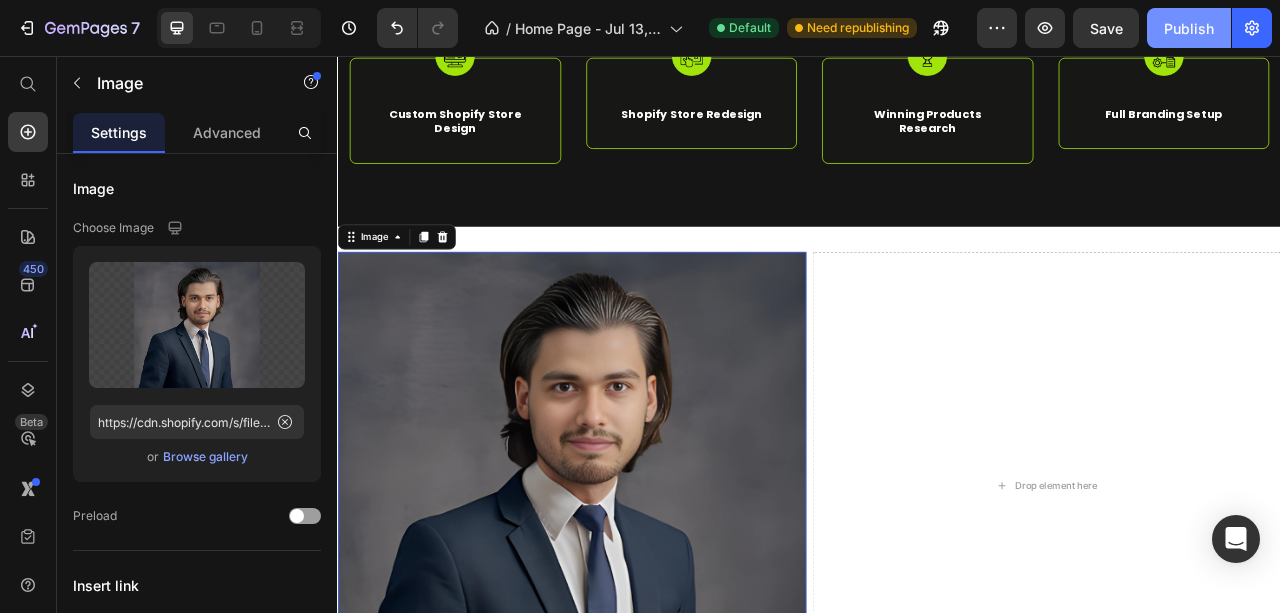 click on "Publish" at bounding box center [1189, 28] 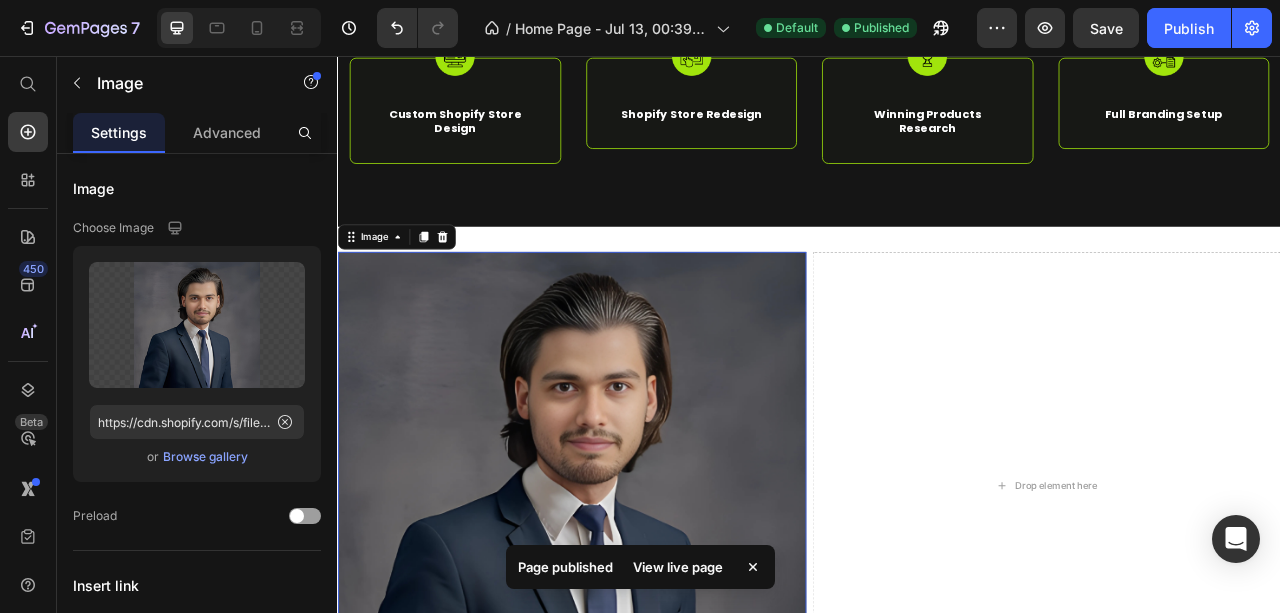 click on "View live page" at bounding box center [678, 567] 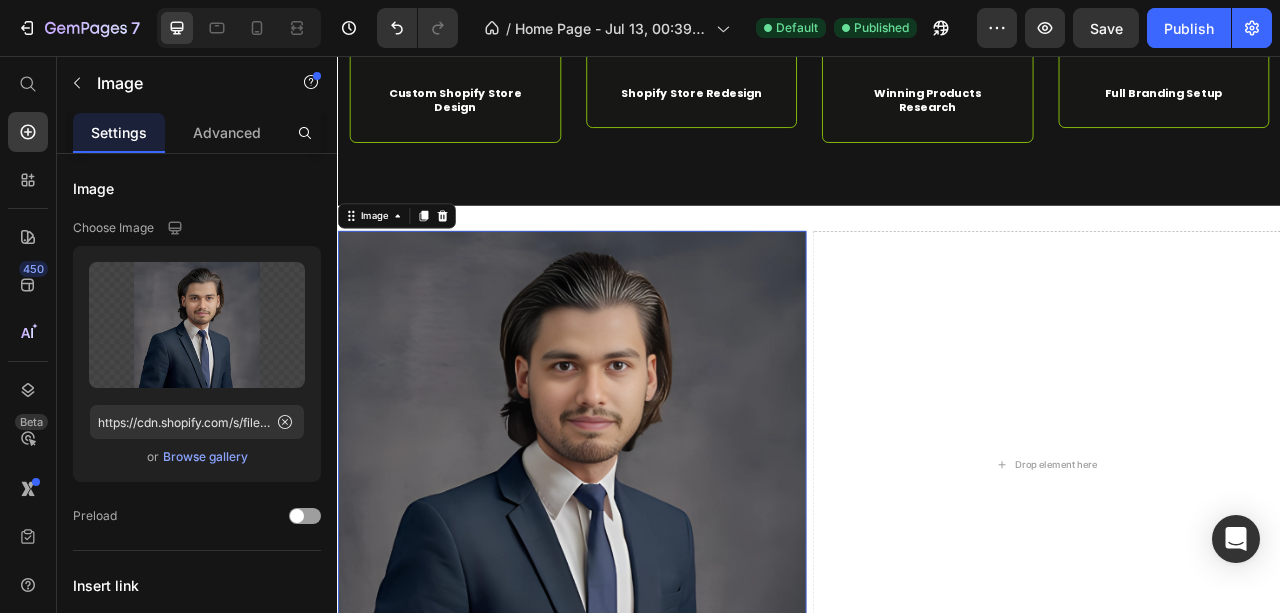 scroll, scrollTop: 742, scrollLeft: 0, axis: vertical 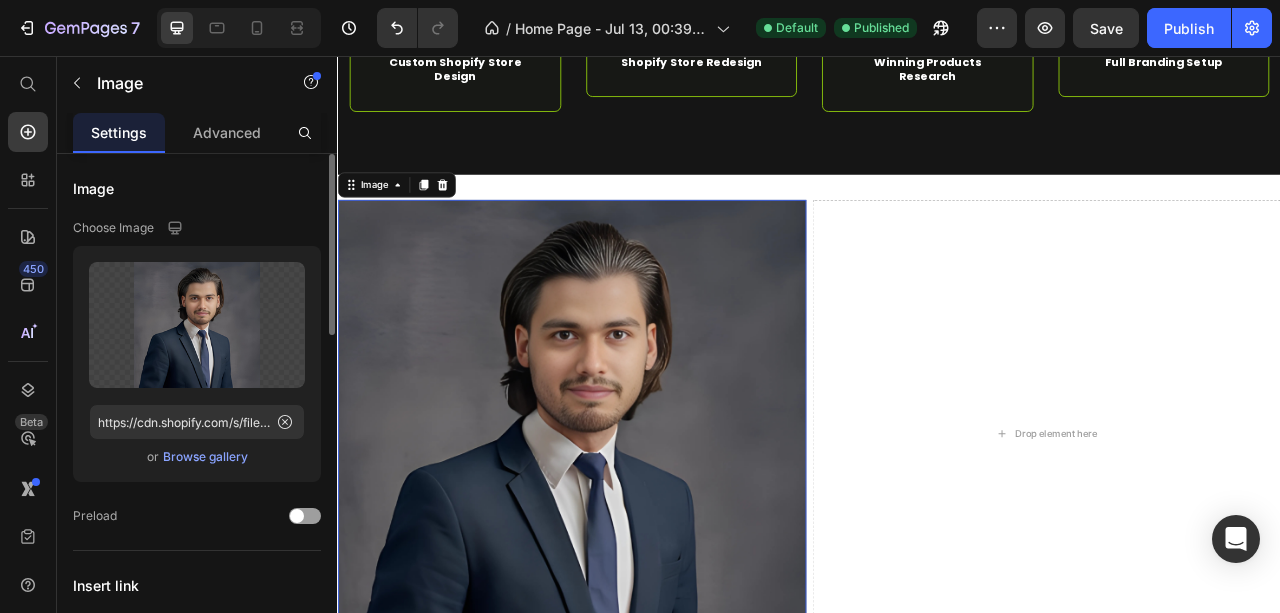 click on "Browse gallery" at bounding box center [205, 457] 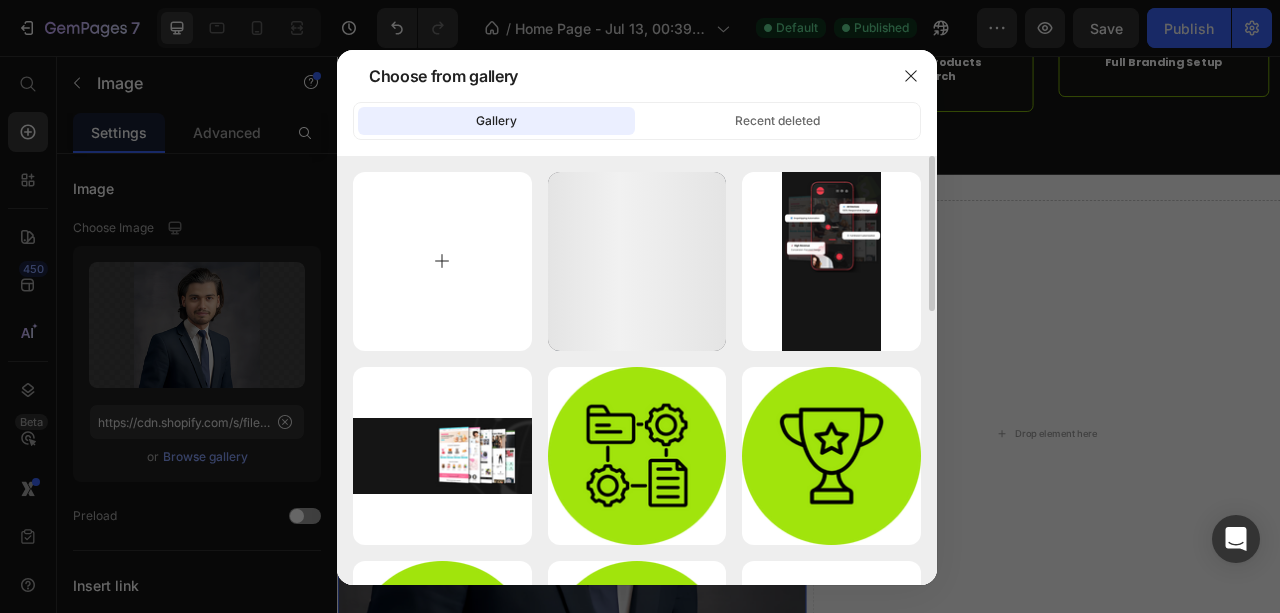 click at bounding box center (442, 261) 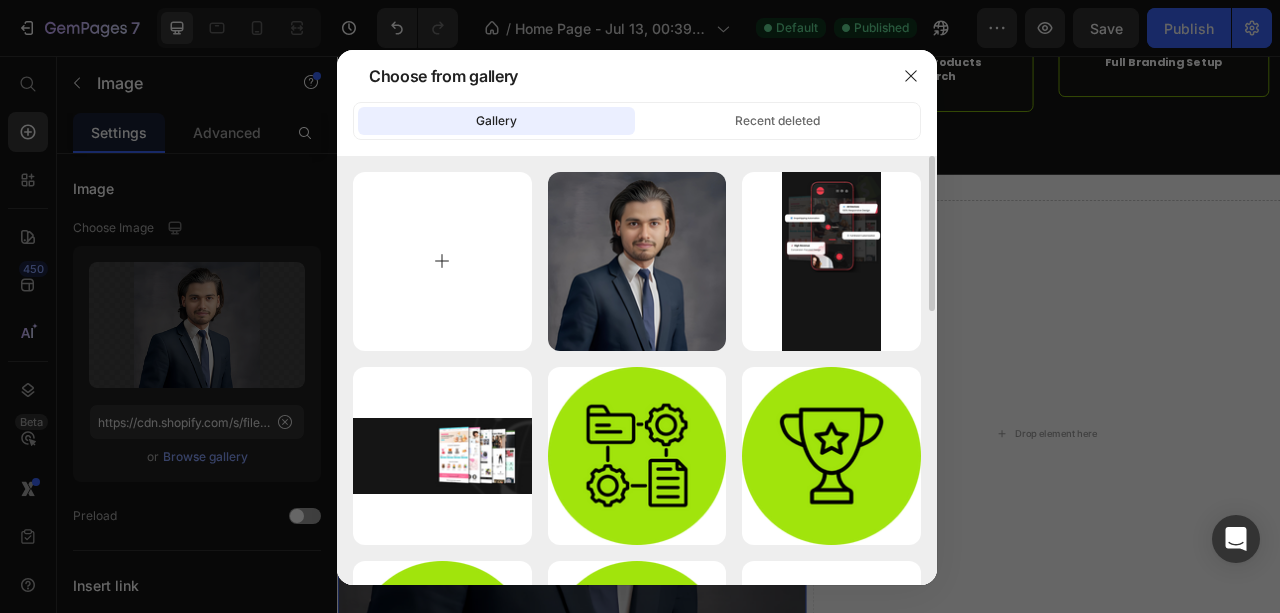 type on "C:\fakepath\[NAME] Image [DATE], [TIME].png" 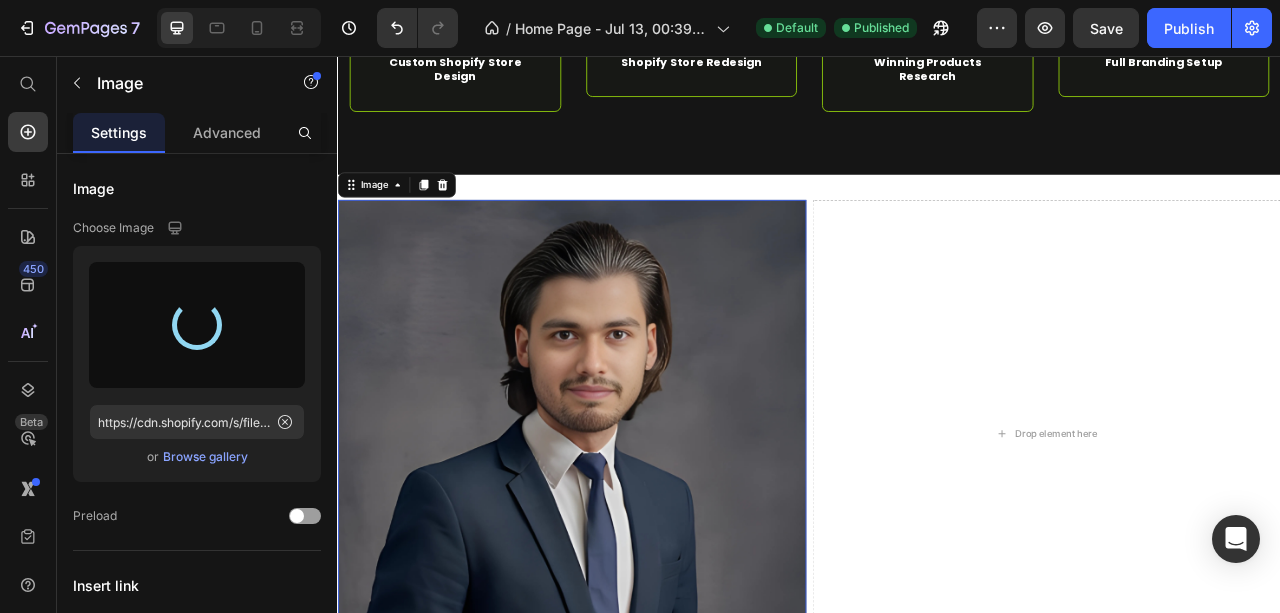 type on "https://cdn.shopify.com/s/files/1/0846/1969/0288/files/gempages_564217058984789157-77f7a5d5-6b61-4cc2-b524-23bf8b26f685.png" 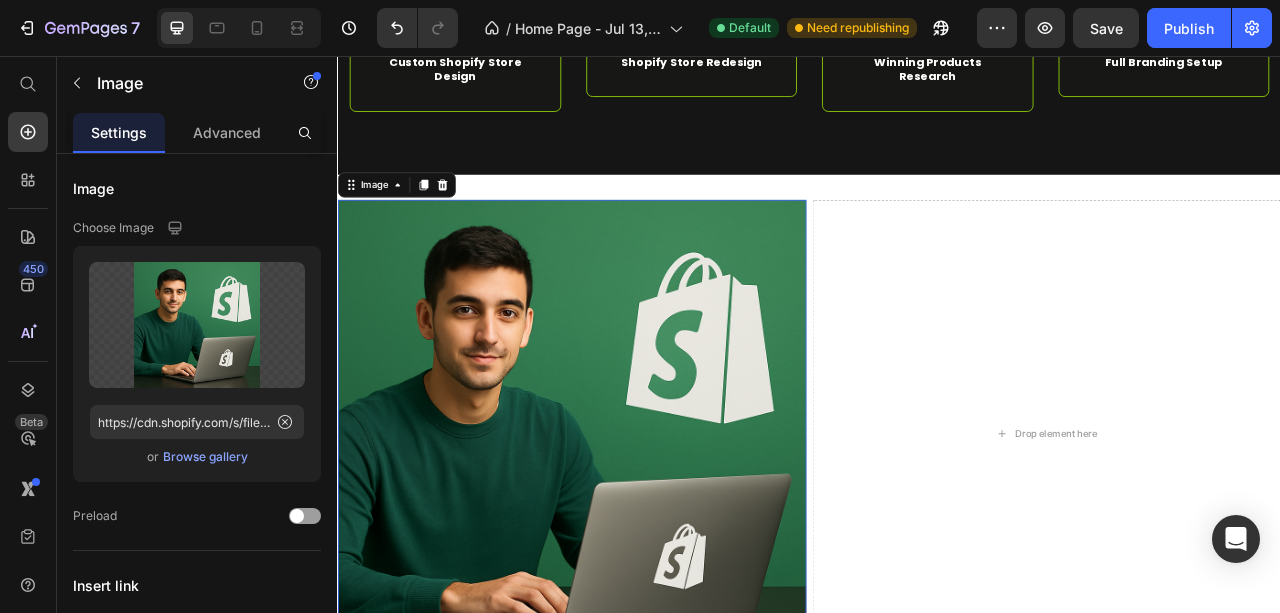 scroll, scrollTop: 676, scrollLeft: 0, axis: vertical 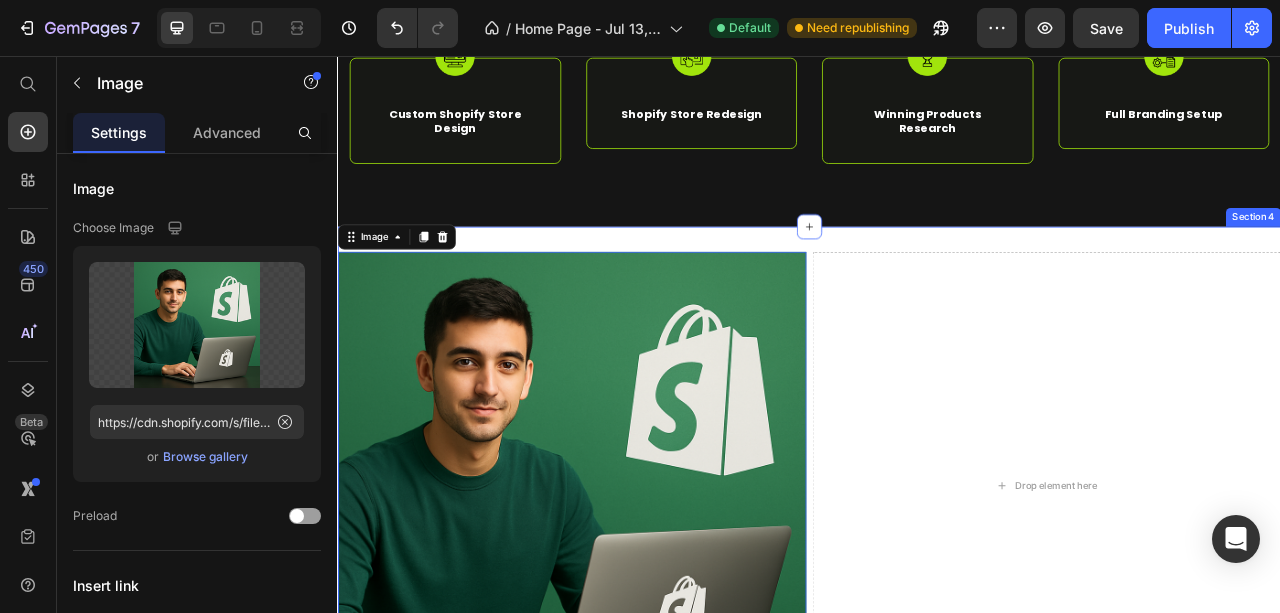 click on "Image   0
Drop element here Row Row Section 4" at bounding box center [937, 611] 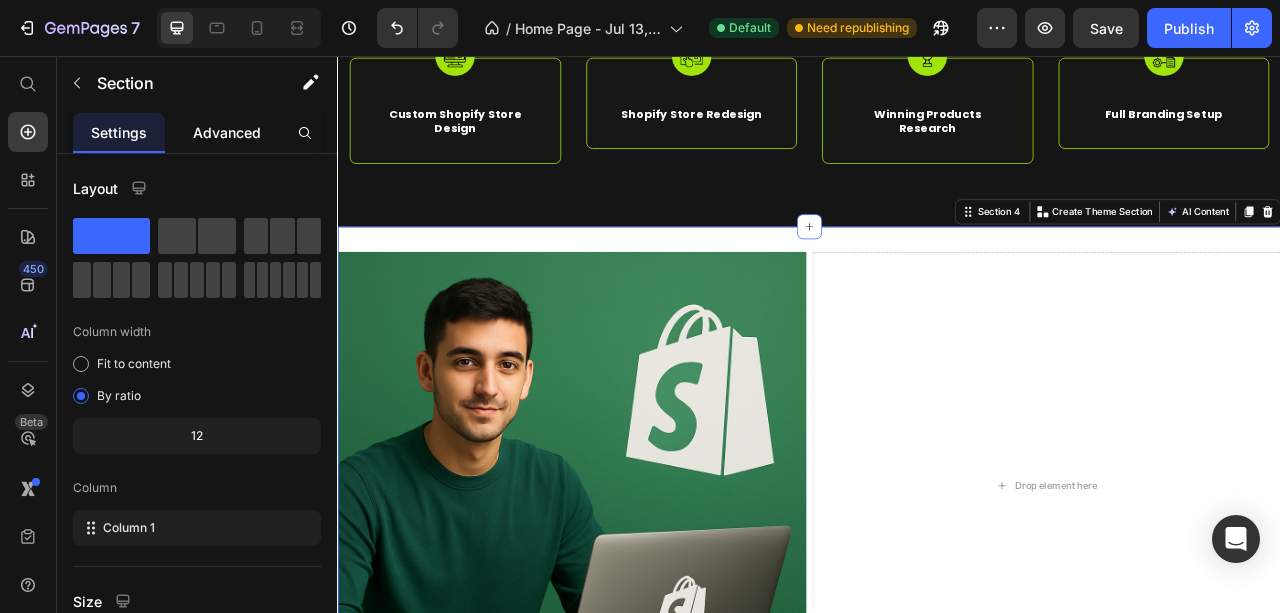 click on "Advanced" at bounding box center [227, 132] 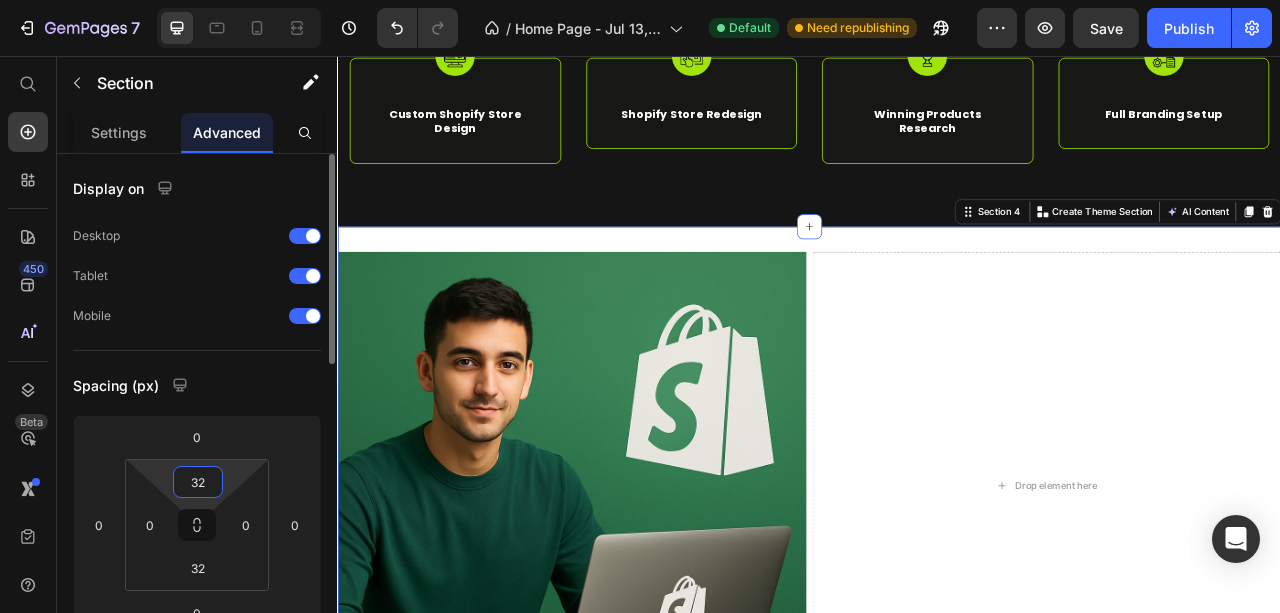 click on "32" at bounding box center (198, 482) 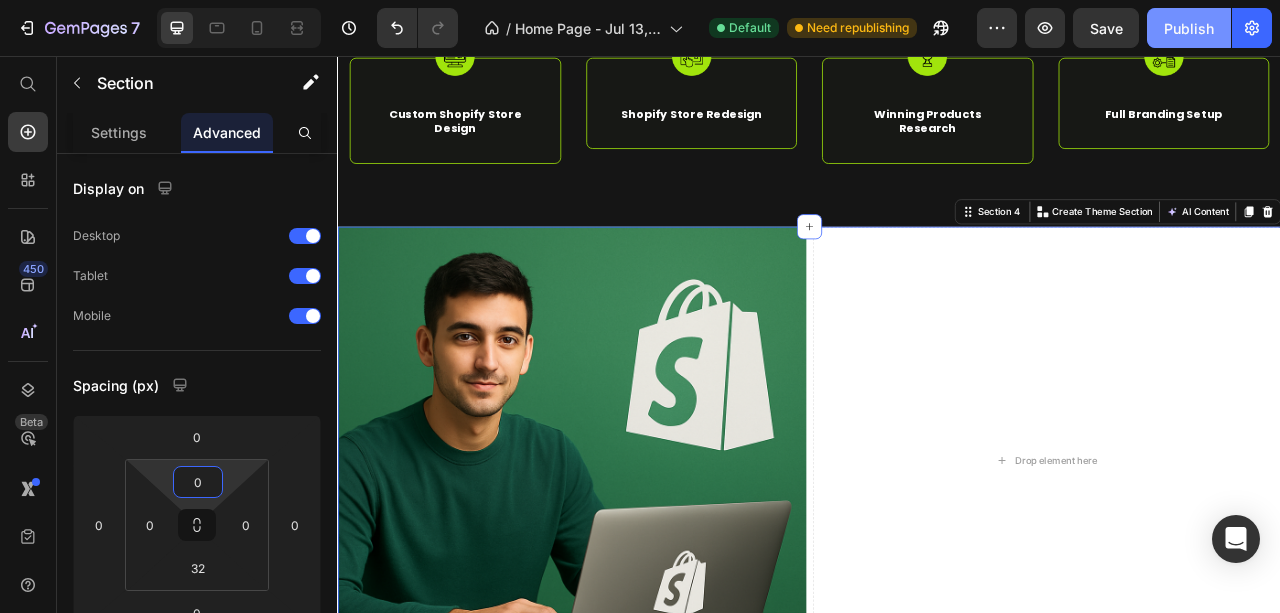 type on "0" 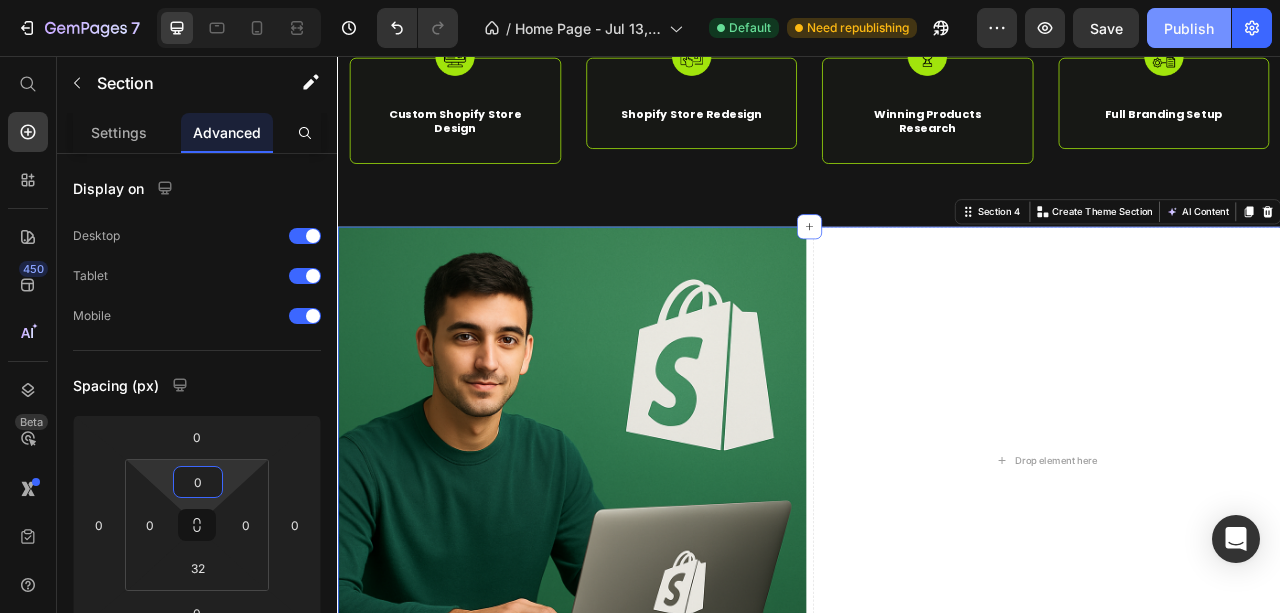 click on "Publish" at bounding box center (1189, 28) 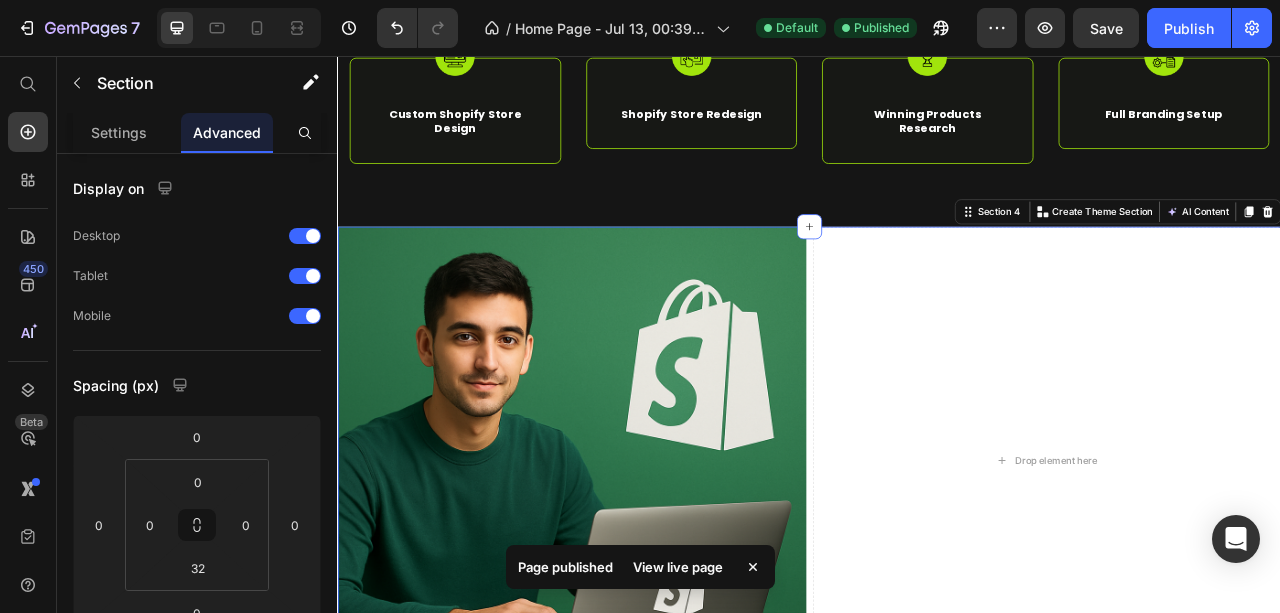 click on "View live page" at bounding box center [678, 567] 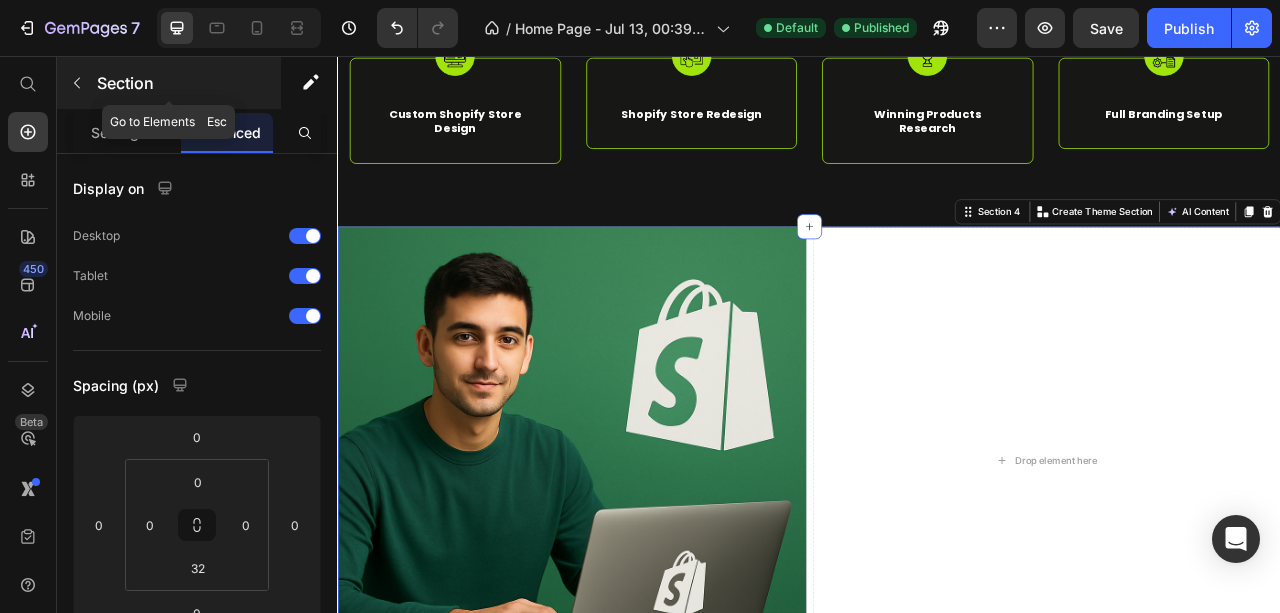 click 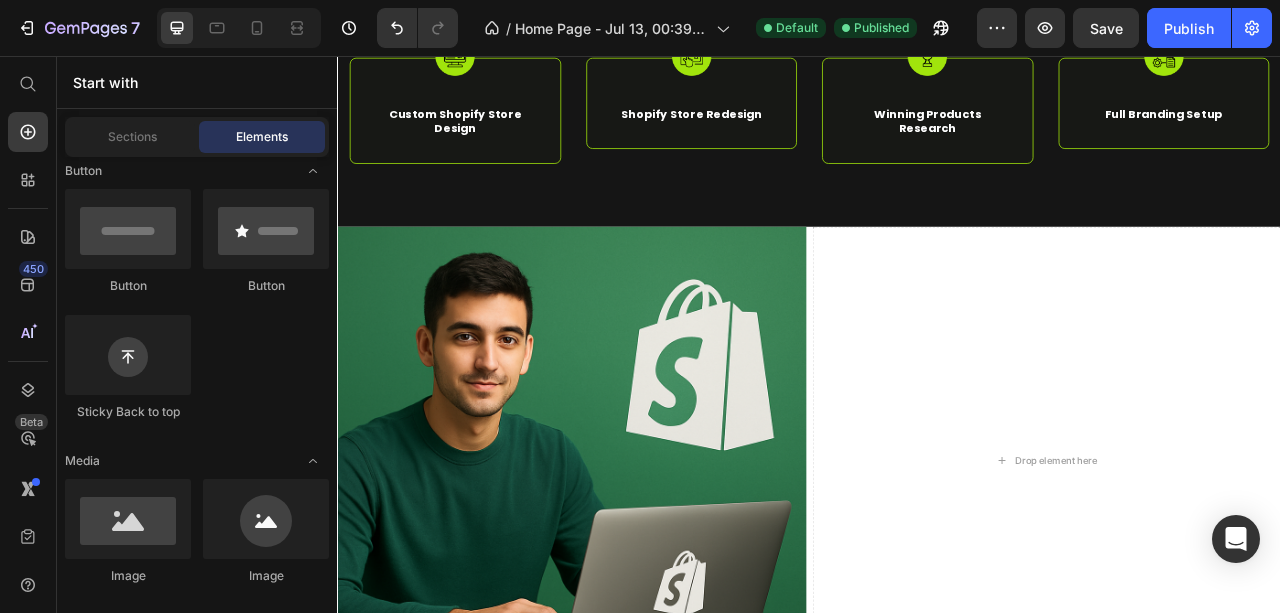 click on "Button
Button
Sticky Back to top" 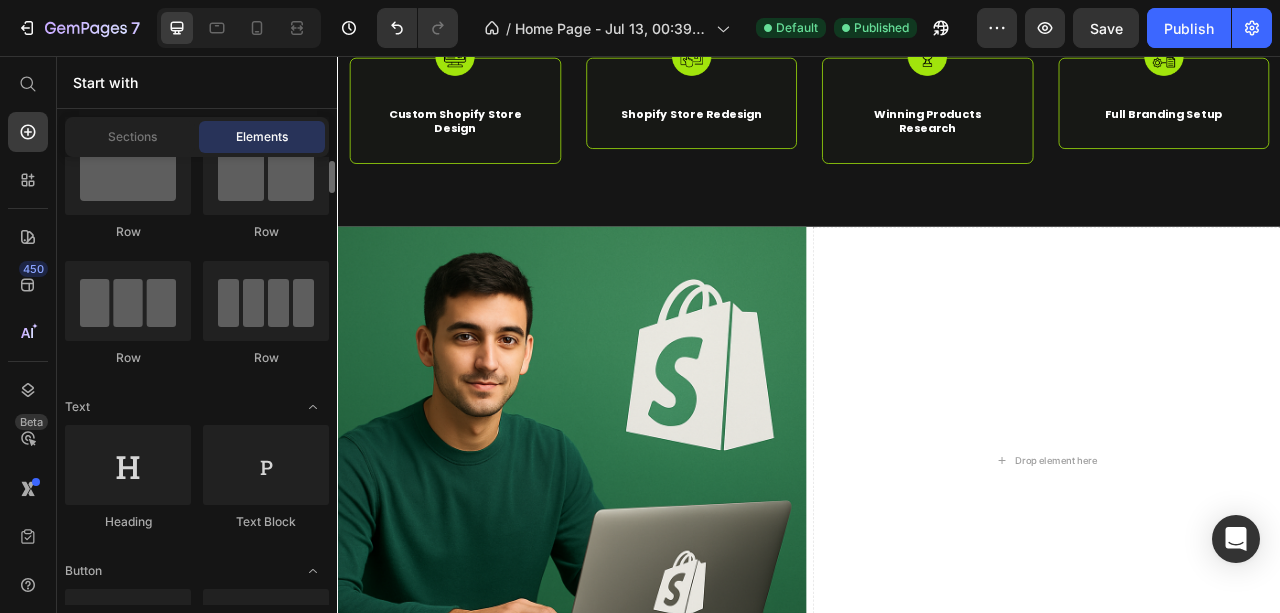 scroll, scrollTop: 200, scrollLeft: 0, axis: vertical 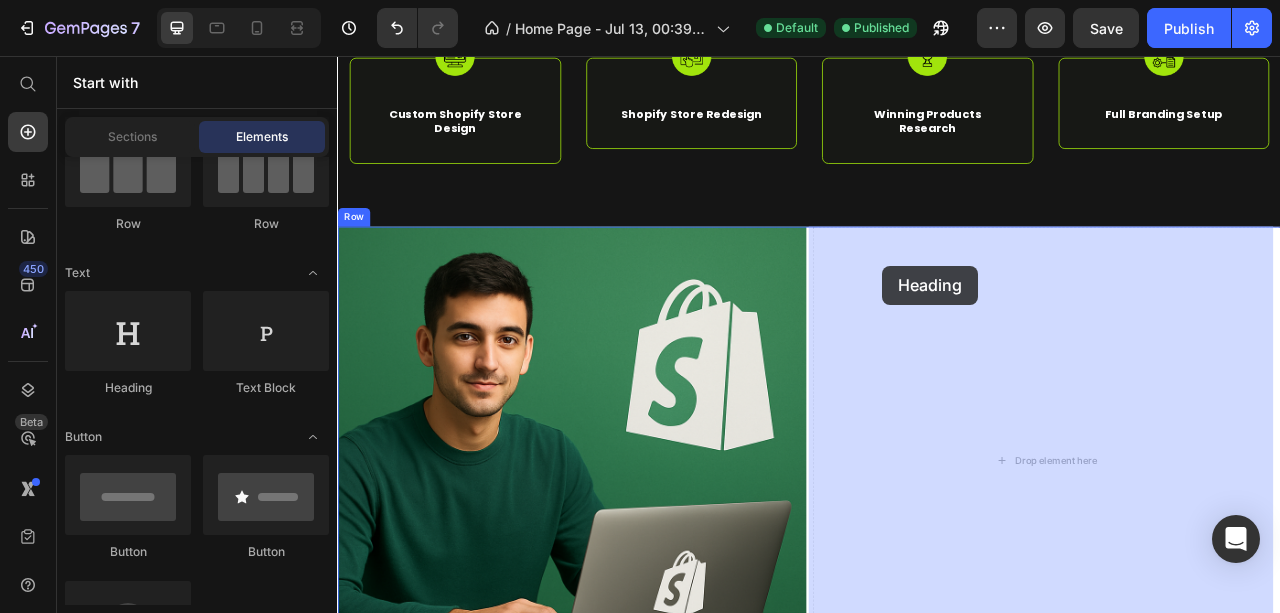 drag, startPoint x: 483, startPoint y: 391, endPoint x: 1028, endPoint y: 322, distance: 549.3505 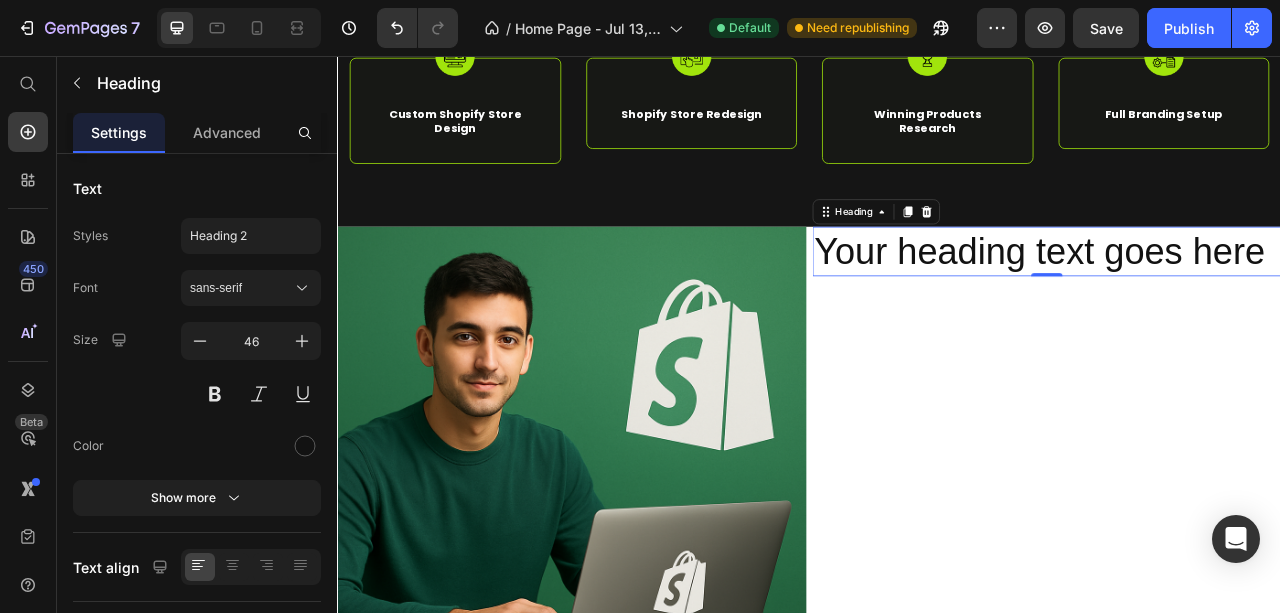 click on "Your heading text goes here" at bounding box center (1239, 305) 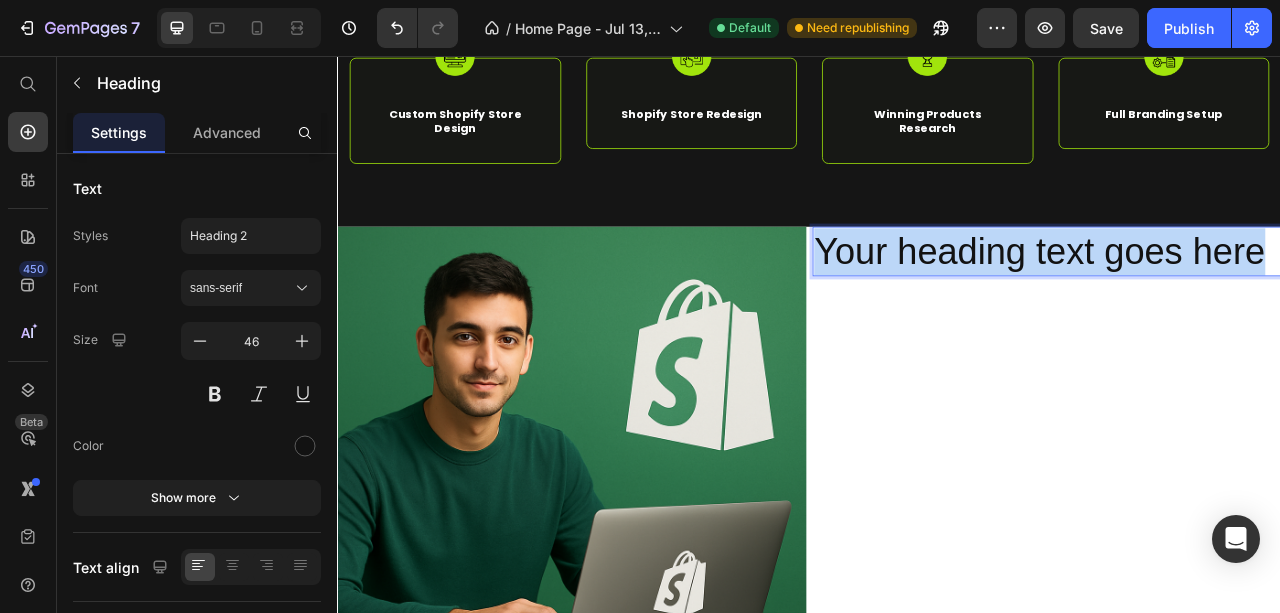 click on "Your heading text goes here" at bounding box center [1239, 305] 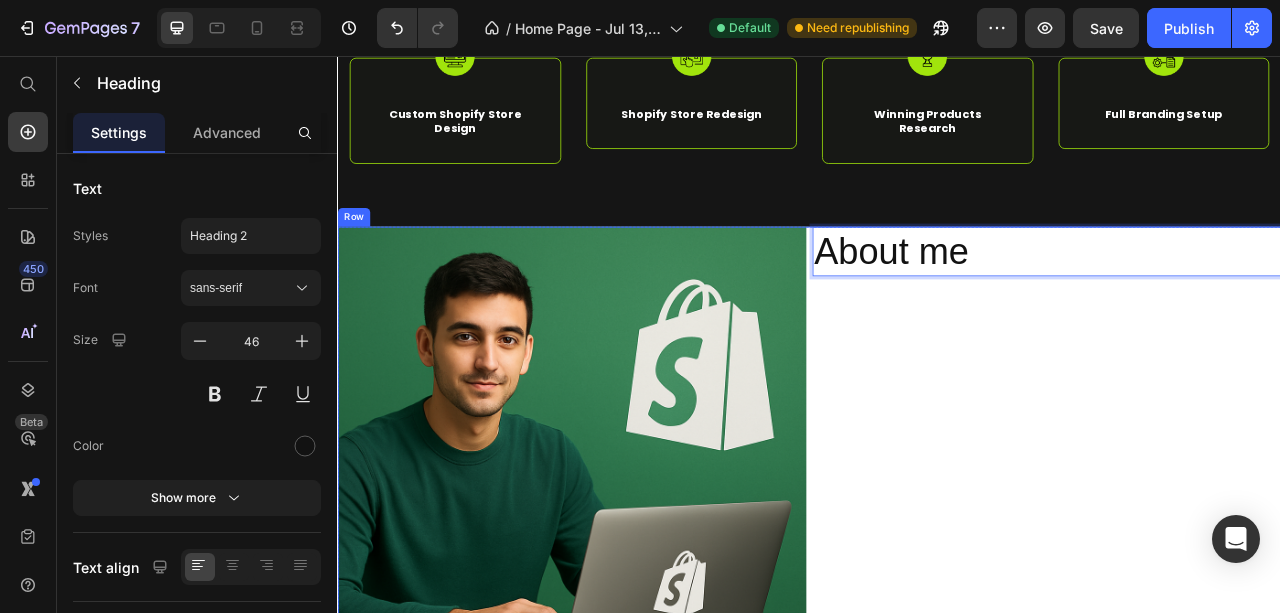 click on "About me Heading   0" at bounding box center (1239, 571) 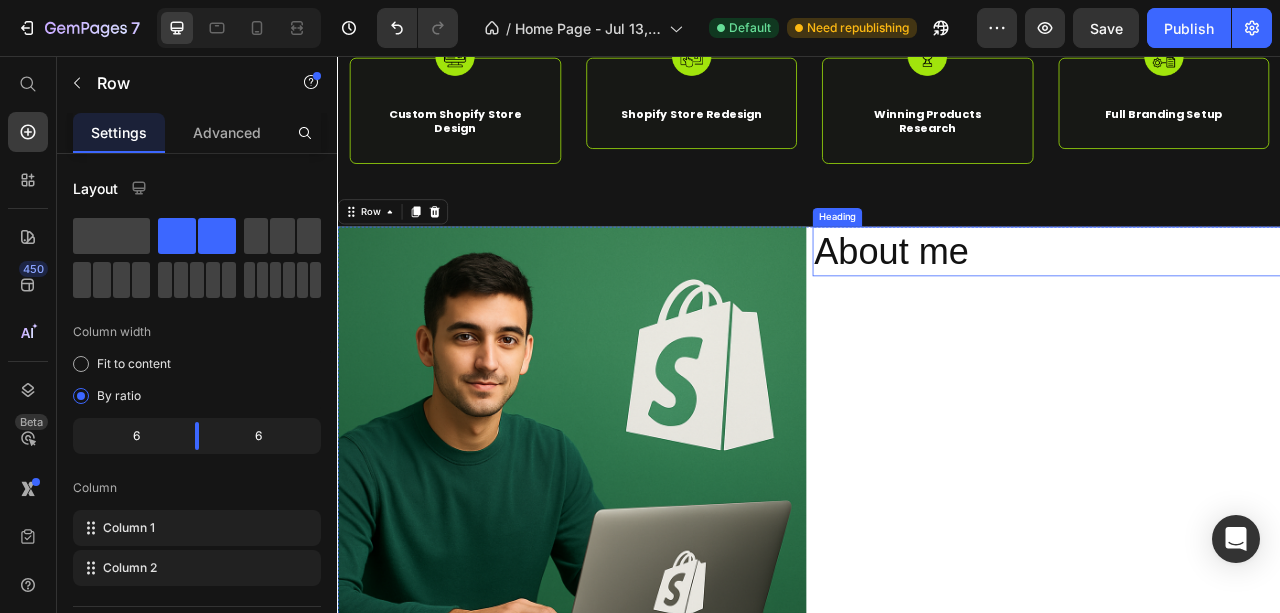 click on "About me" at bounding box center [1239, 305] 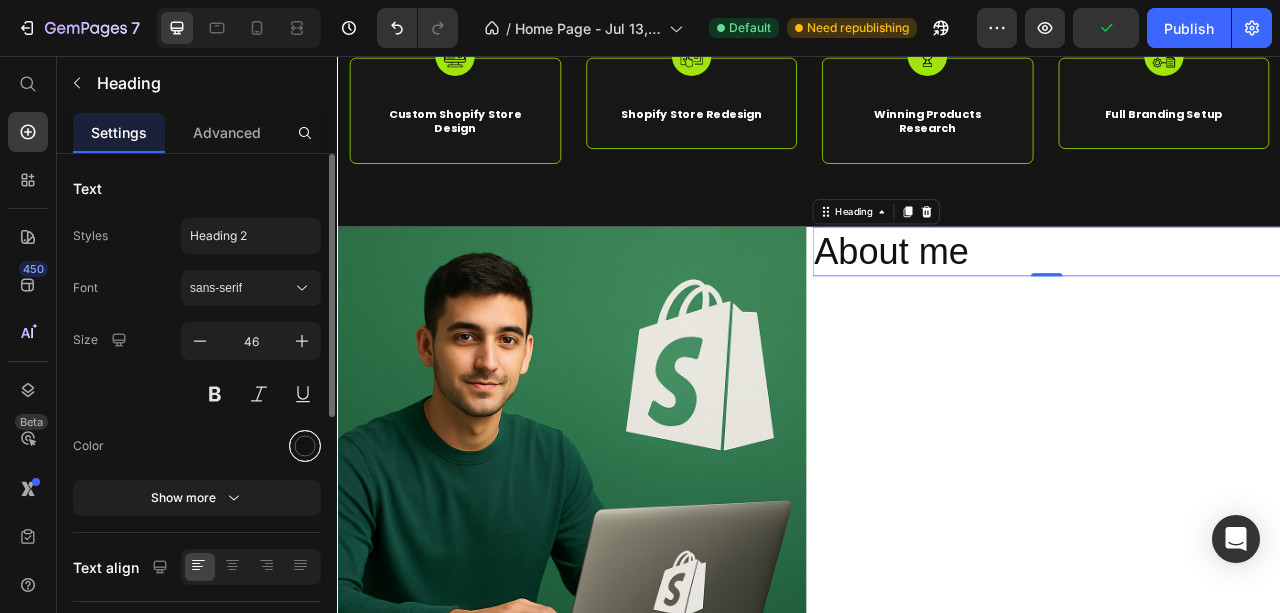 click at bounding box center [305, 446] 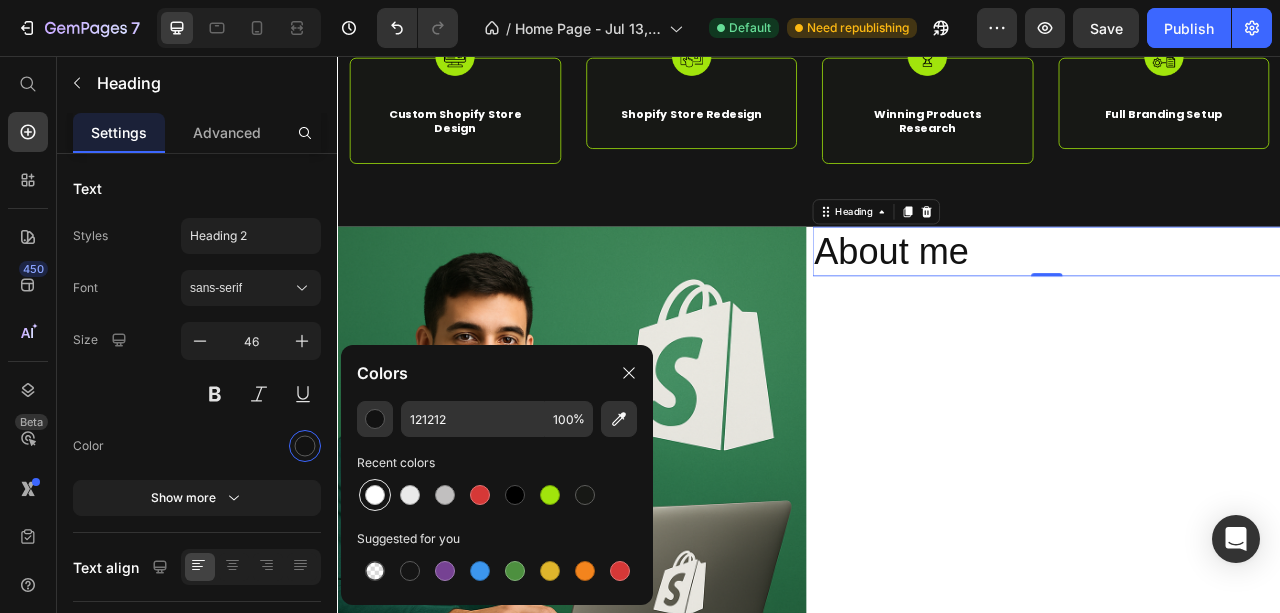 click at bounding box center (375, 495) 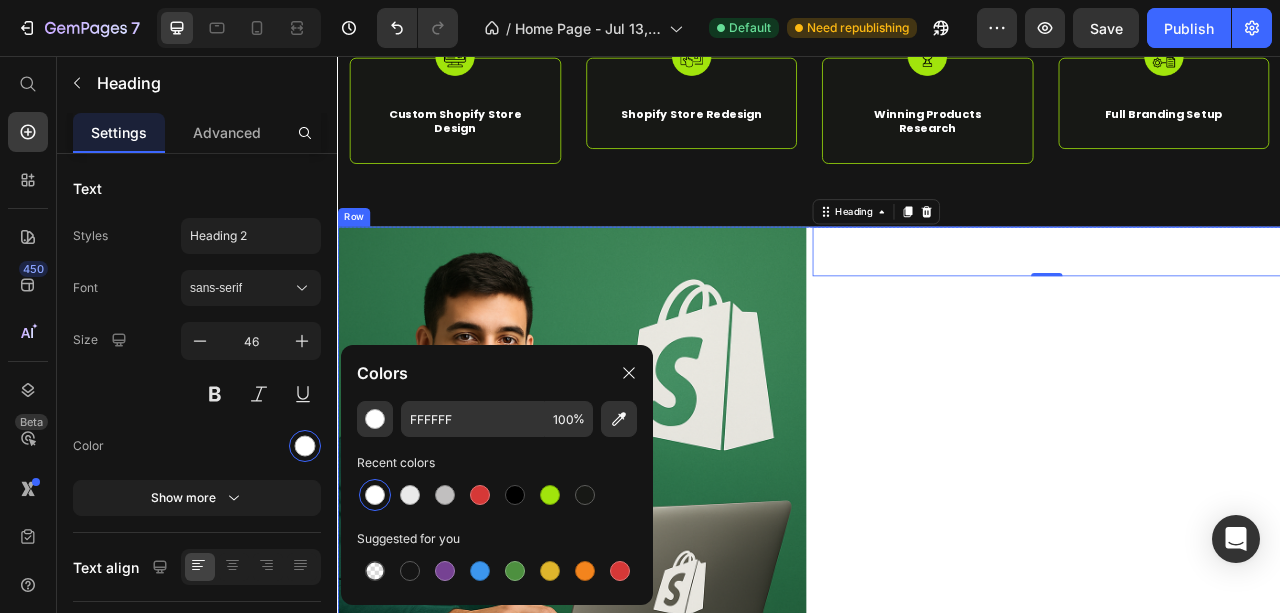 click on "About me Heading   0" at bounding box center [1239, 571] 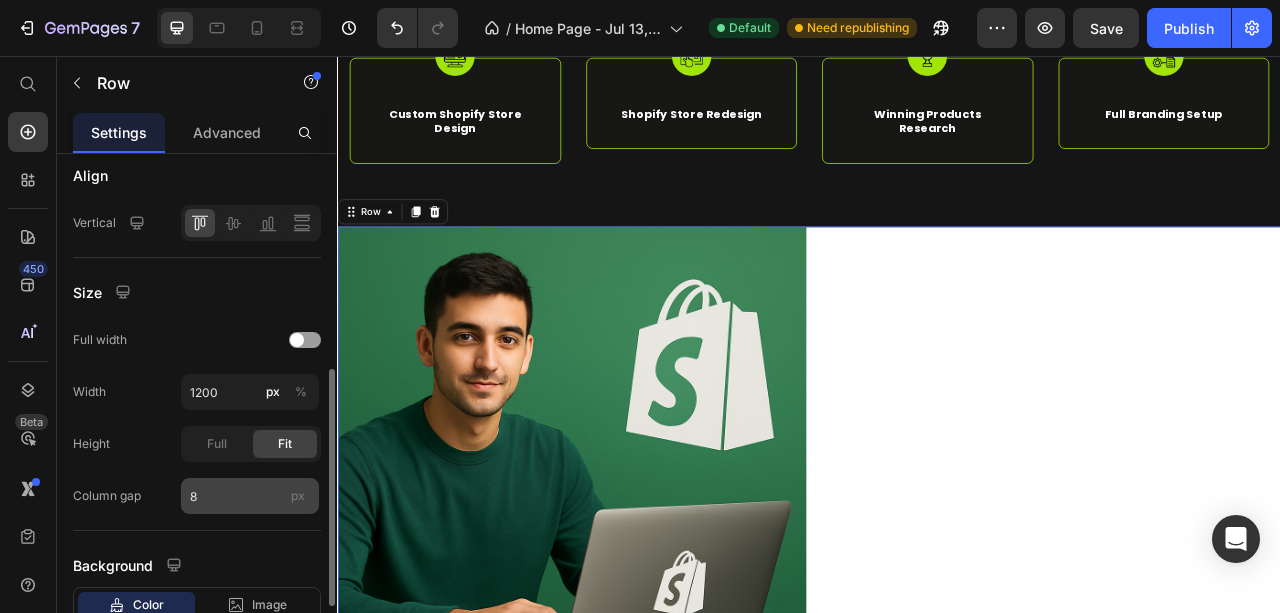 scroll, scrollTop: 603, scrollLeft: 0, axis: vertical 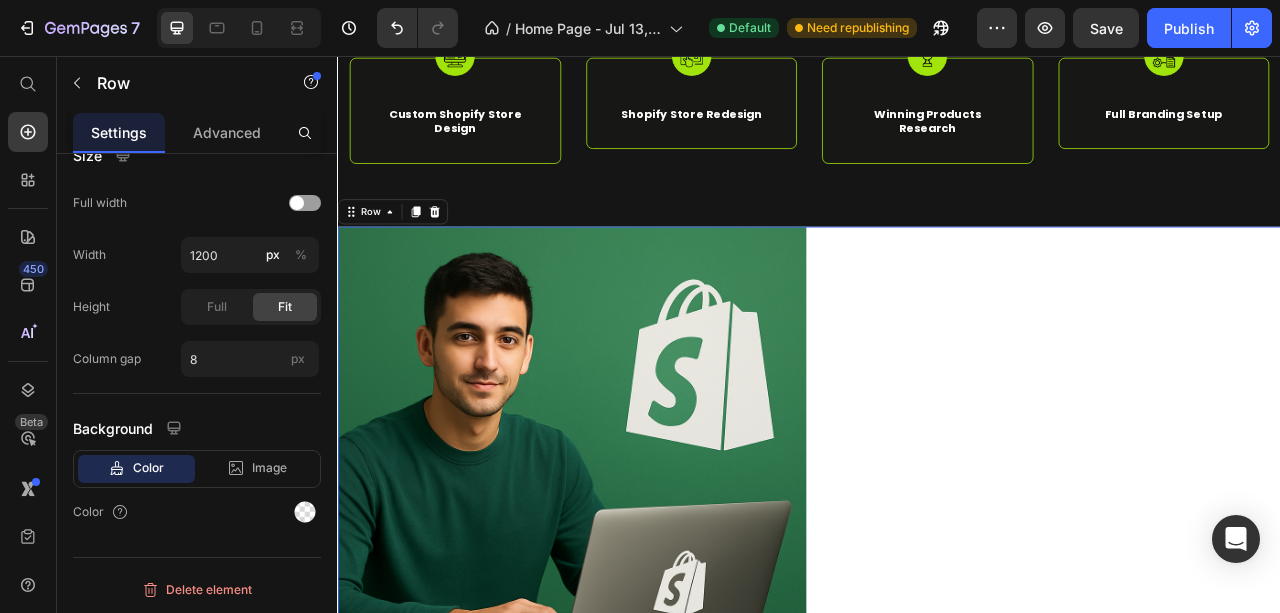 click on "About me Heading" at bounding box center [1239, 571] 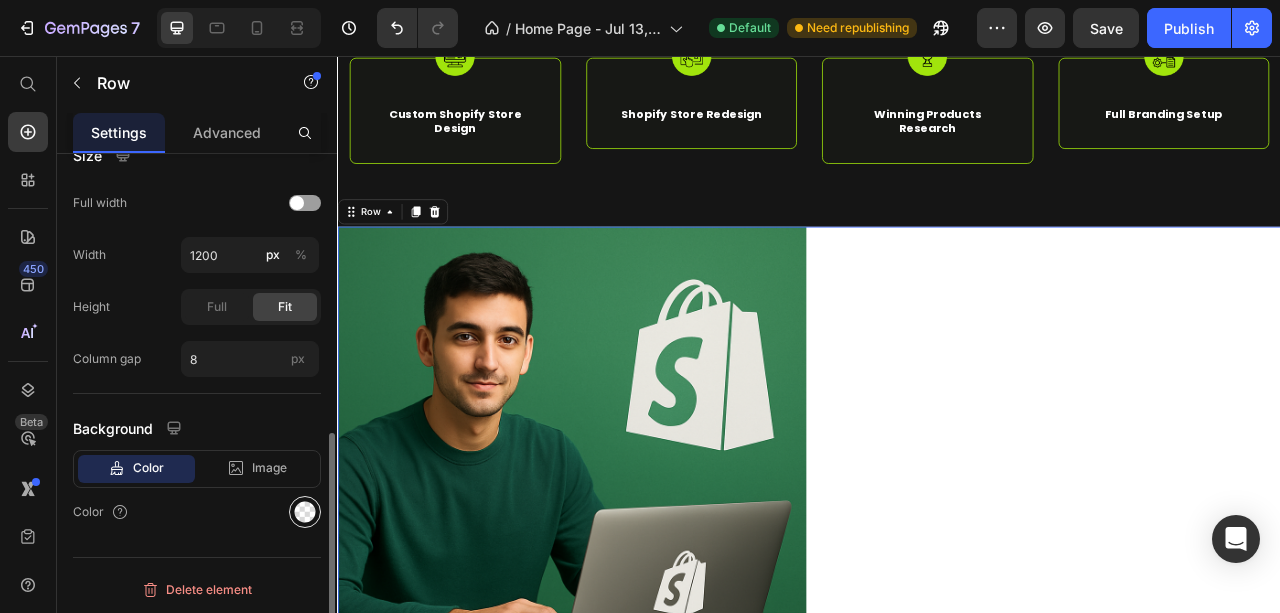 click at bounding box center (305, 512) 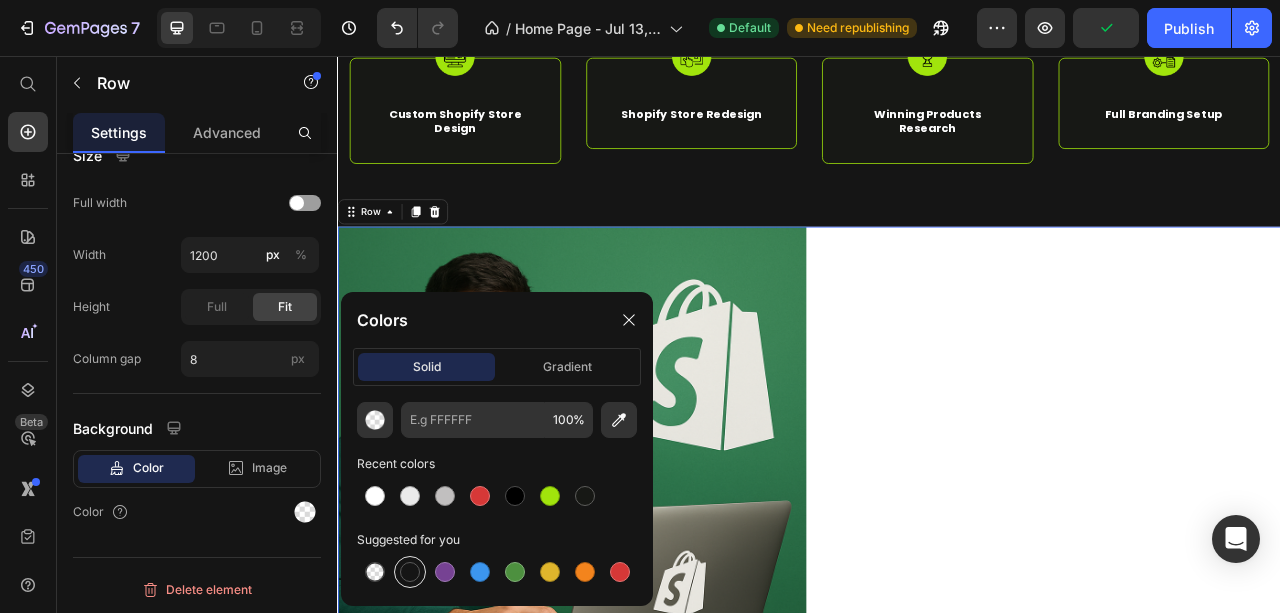 click at bounding box center [410, 572] 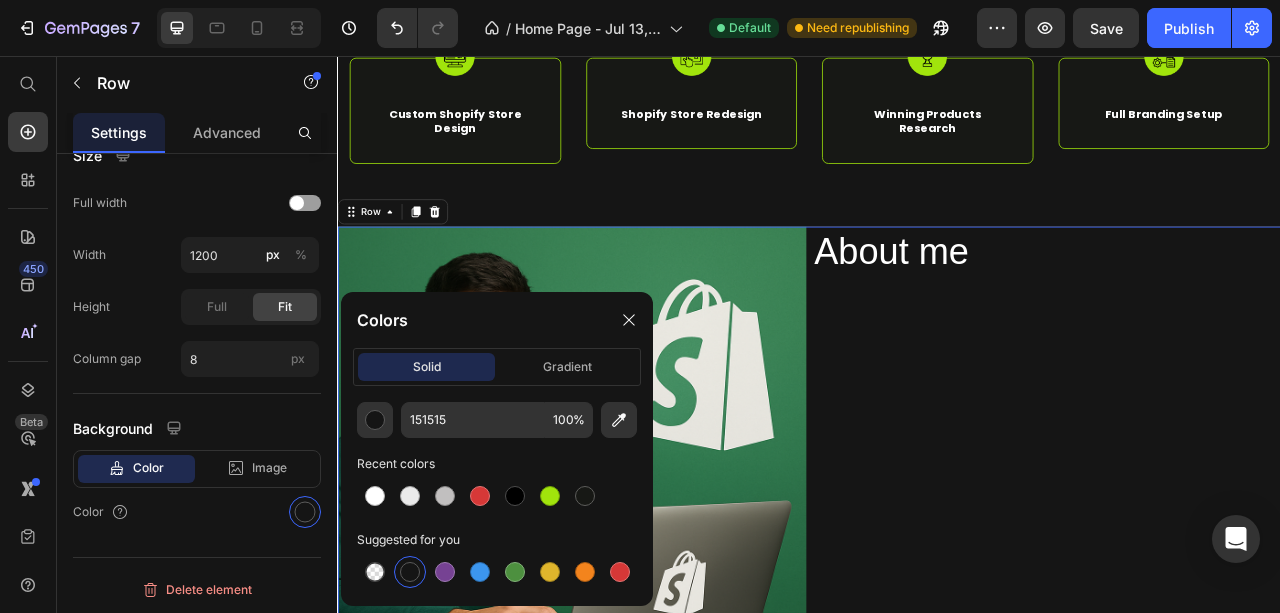 click on "About me Heading" at bounding box center (1239, 571) 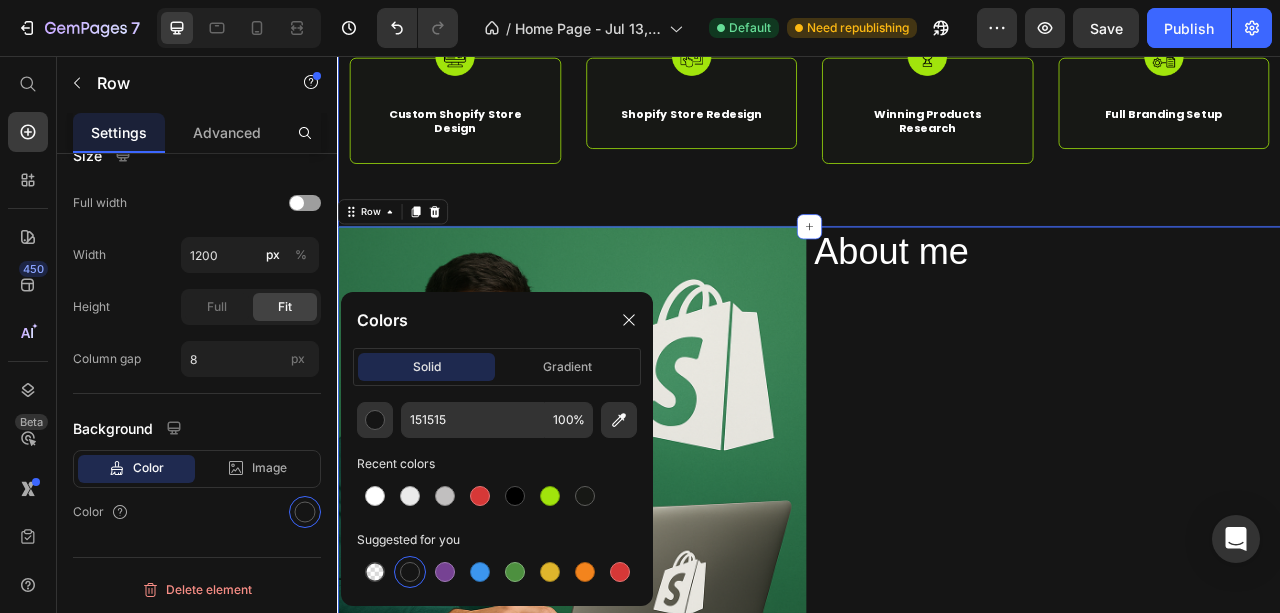 click on "Image Custom Shopify Store Design Text Block Row Image Shopify Store Redesign Text Block Row Image Winning Products Research Text Block Row Image Full Branding Setup Text Block Row Row Section 3" at bounding box center (937, 125) 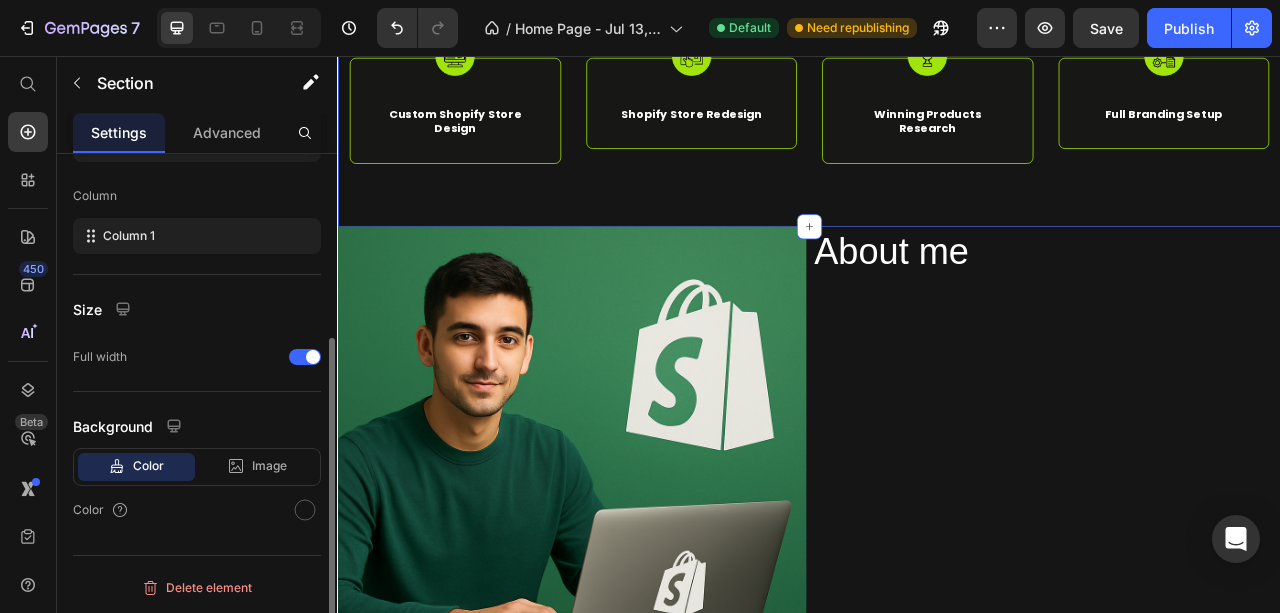 scroll, scrollTop: 0, scrollLeft: 0, axis: both 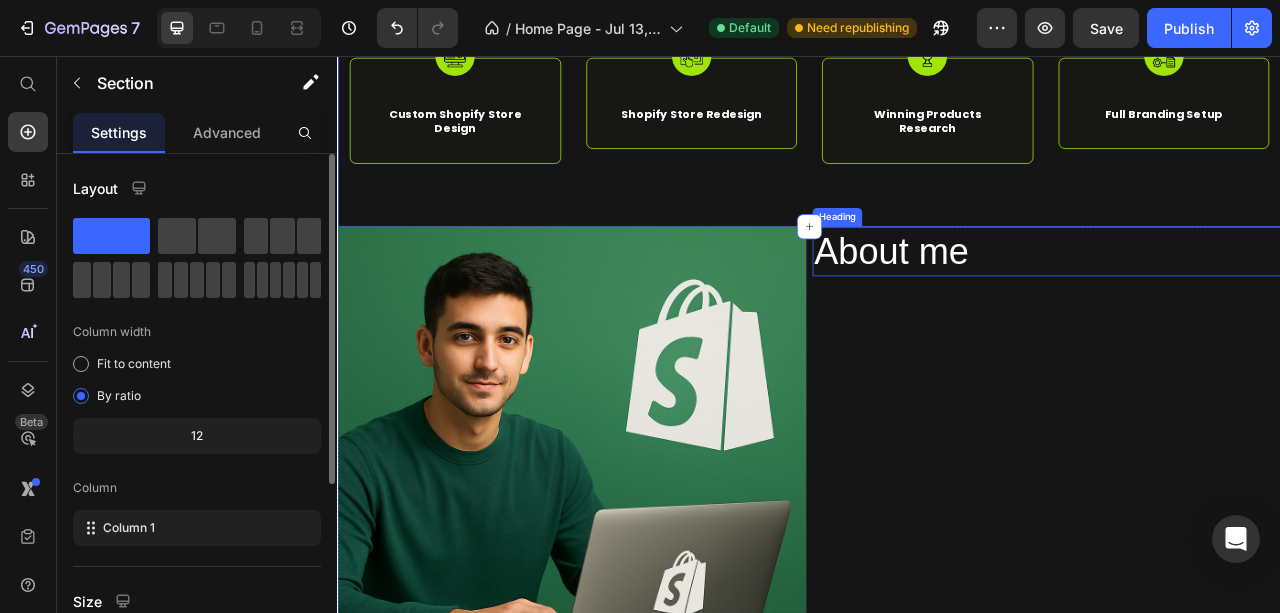 click on "About me" at bounding box center (1239, 305) 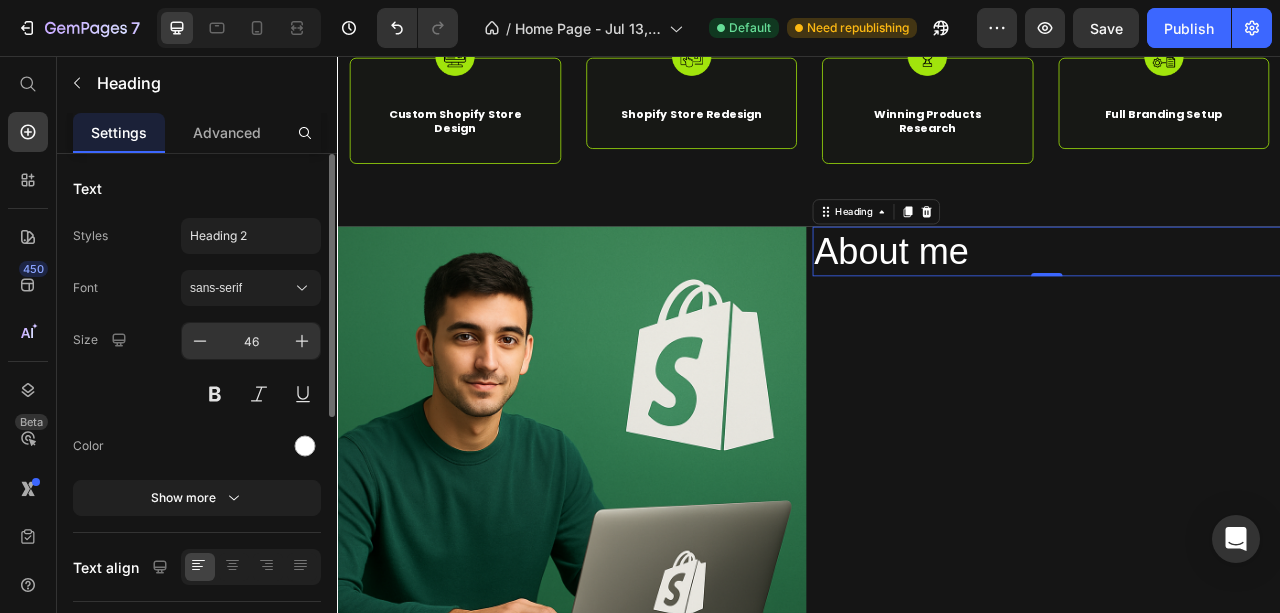 click on "46" at bounding box center [251, 341] 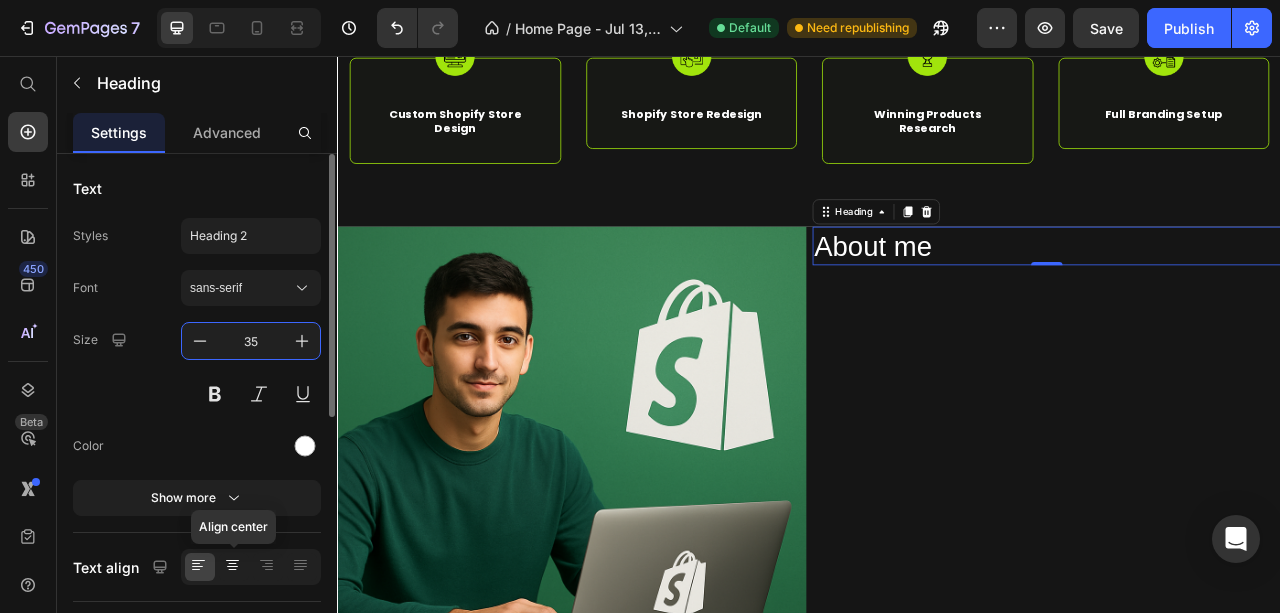 type on "35" 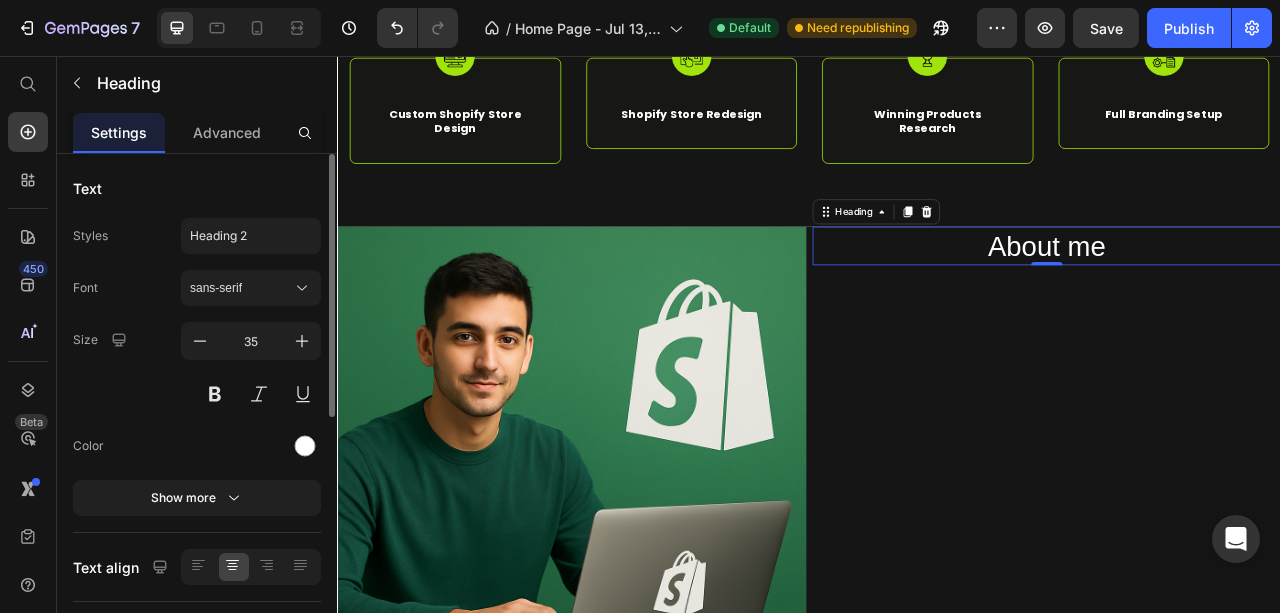 click on "Size 35" at bounding box center (197, 367) 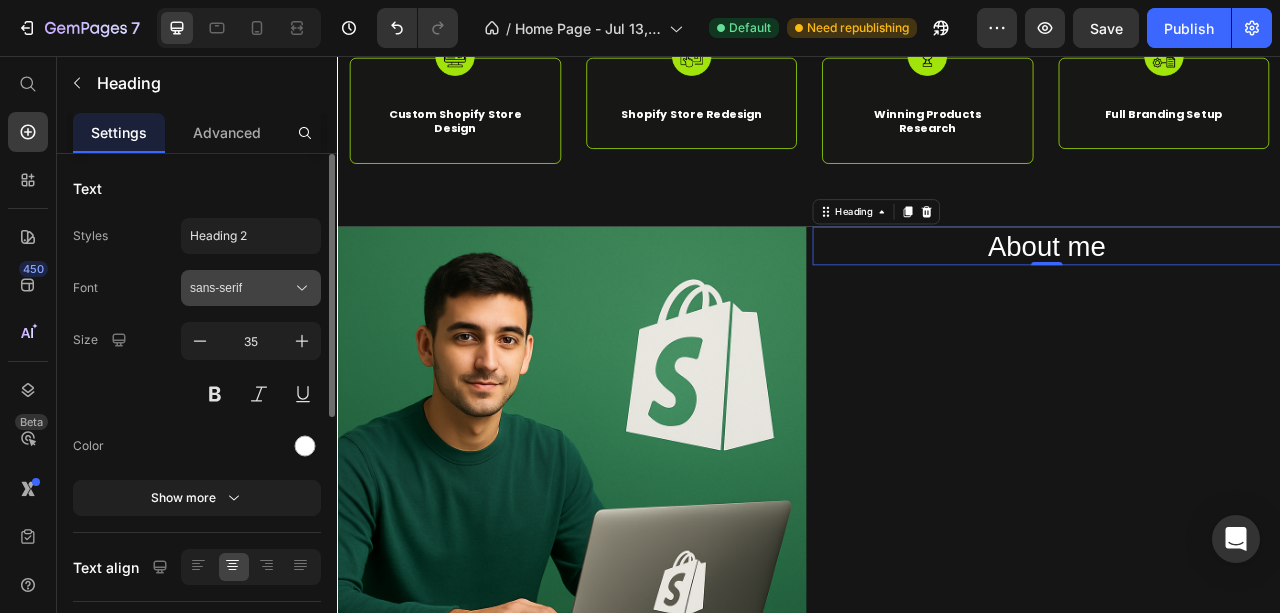 click on "sans-serif" at bounding box center [241, 288] 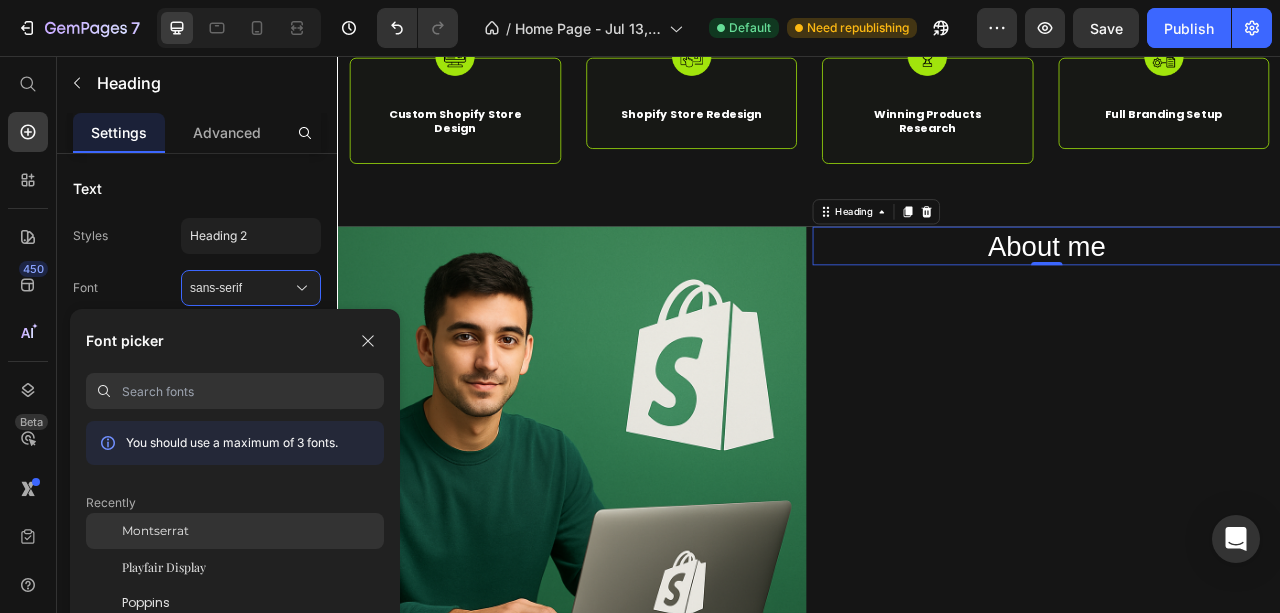 scroll, scrollTop: 66, scrollLeft: 0, axis: vertical 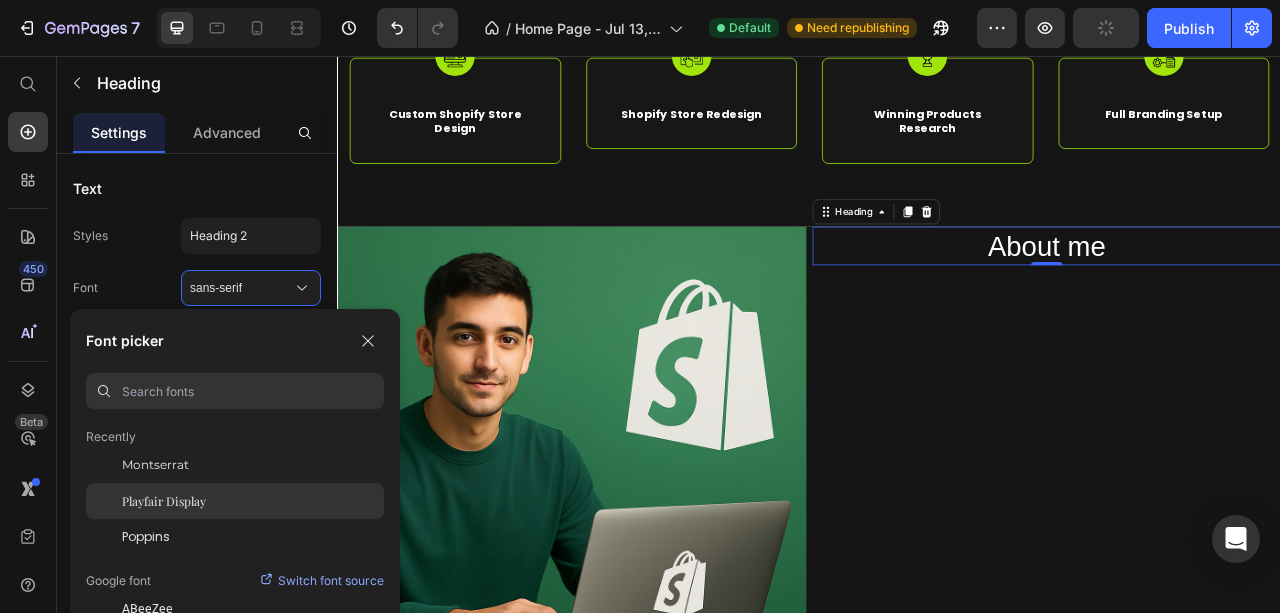 click on "Playfair Display" at bounding box center [164, 501] 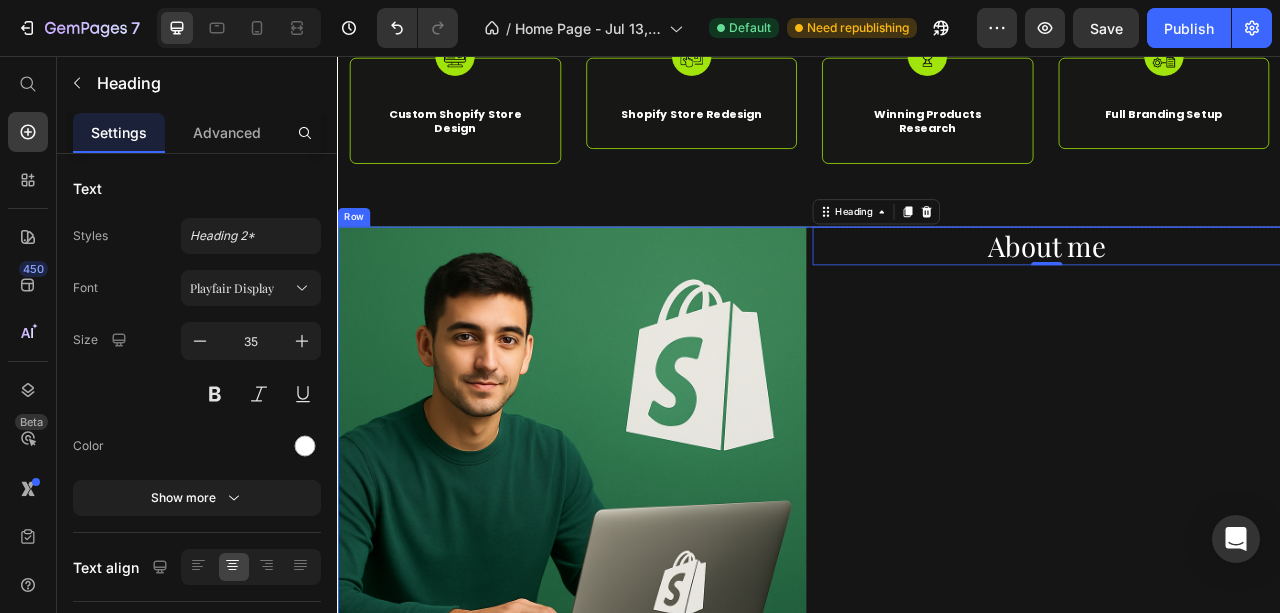 click on "About me Heading   0" at bounding box center (1239, 571) 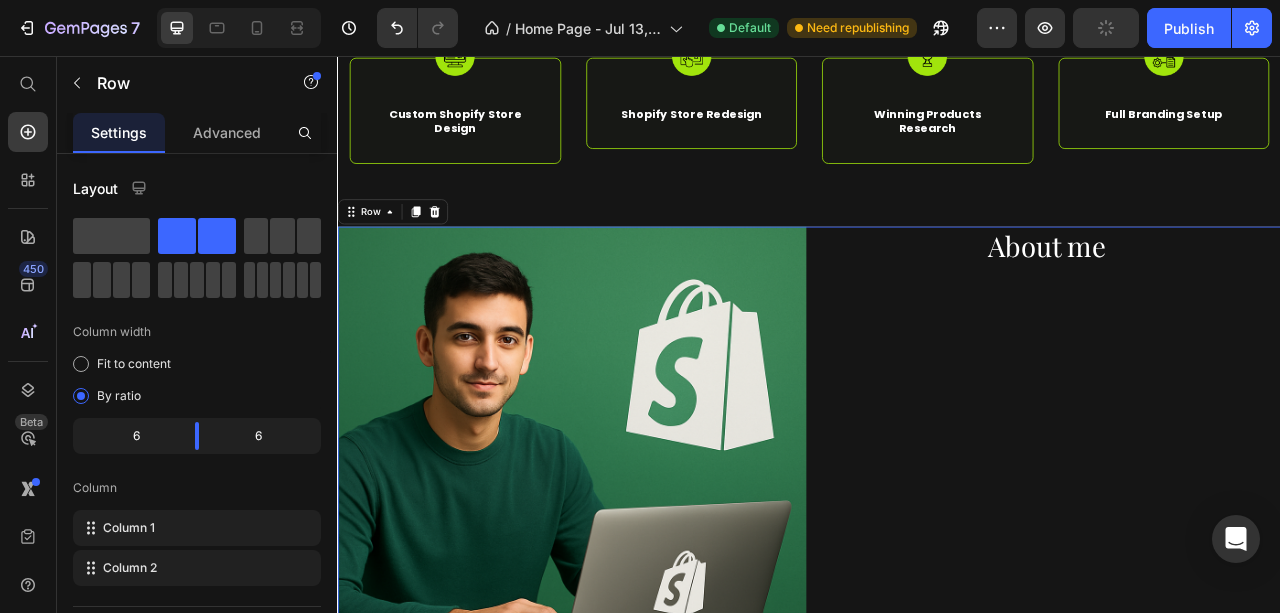 click on "About me Heading" at bounding box center (1239, 571) 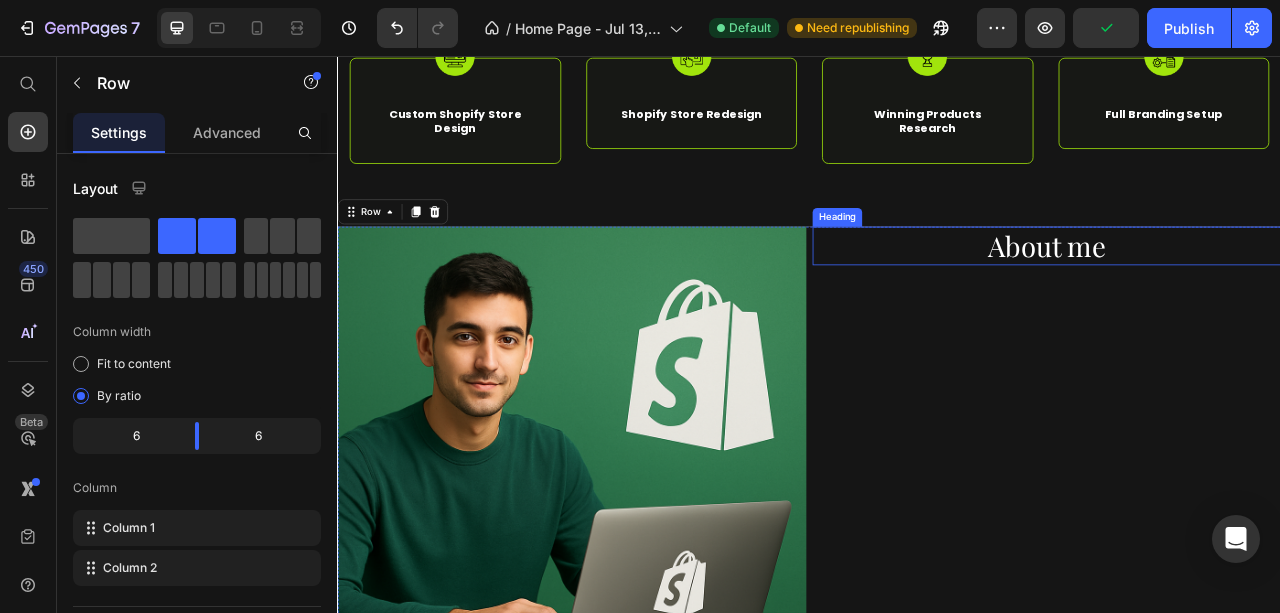 click on "About me" at bounding box center [1239, 298] 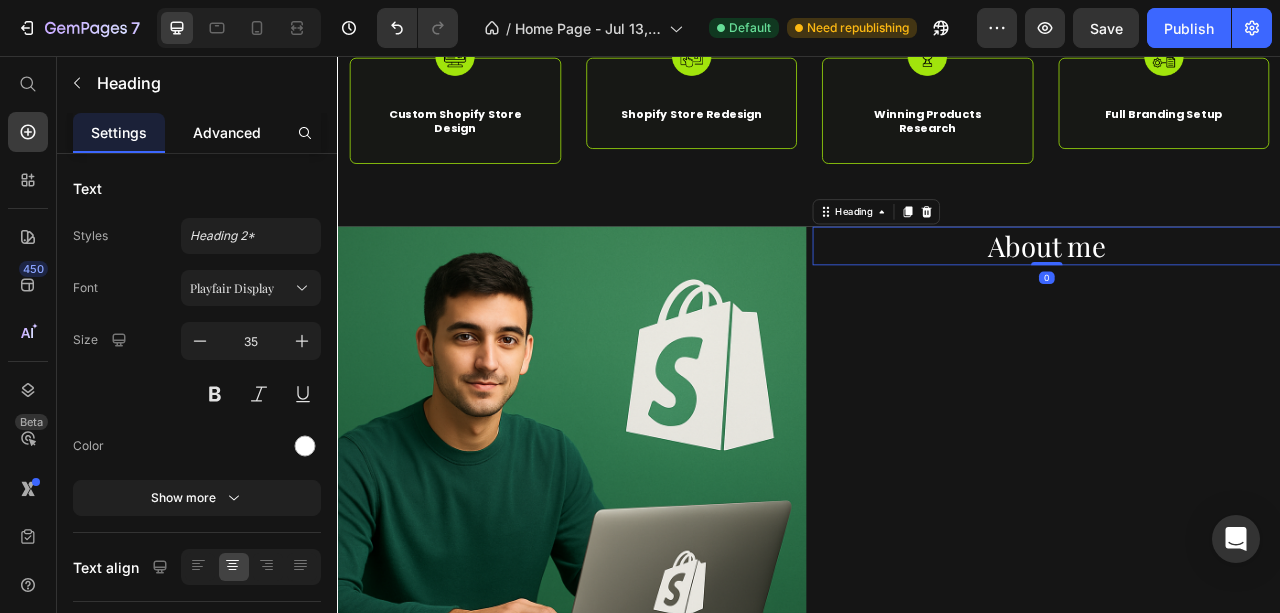 click on "Advanced" at bounding box center (227, 132) 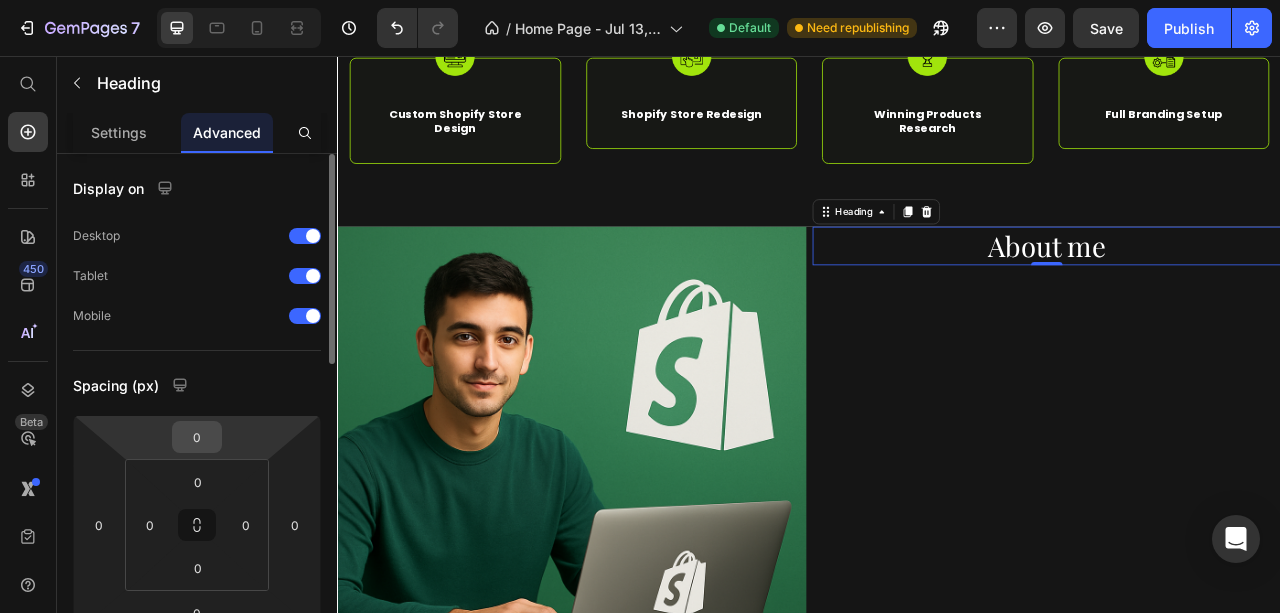 click on "0" at bounding box center [197, 437] 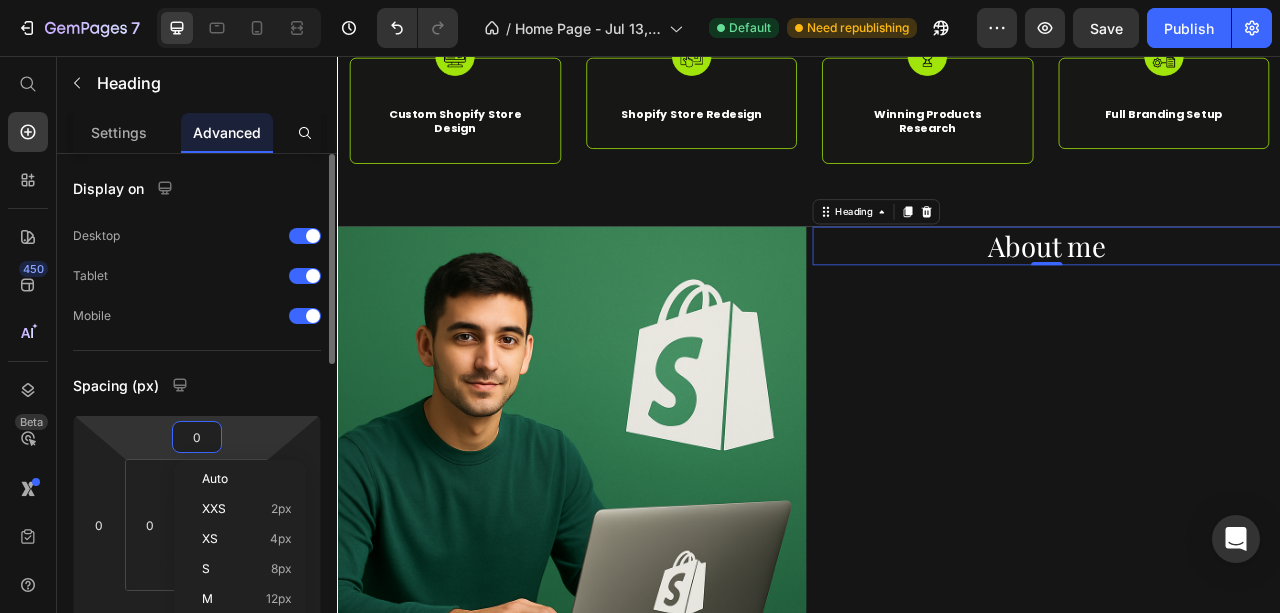 click on "Spacing (px)" at bounding box center [197, 385] 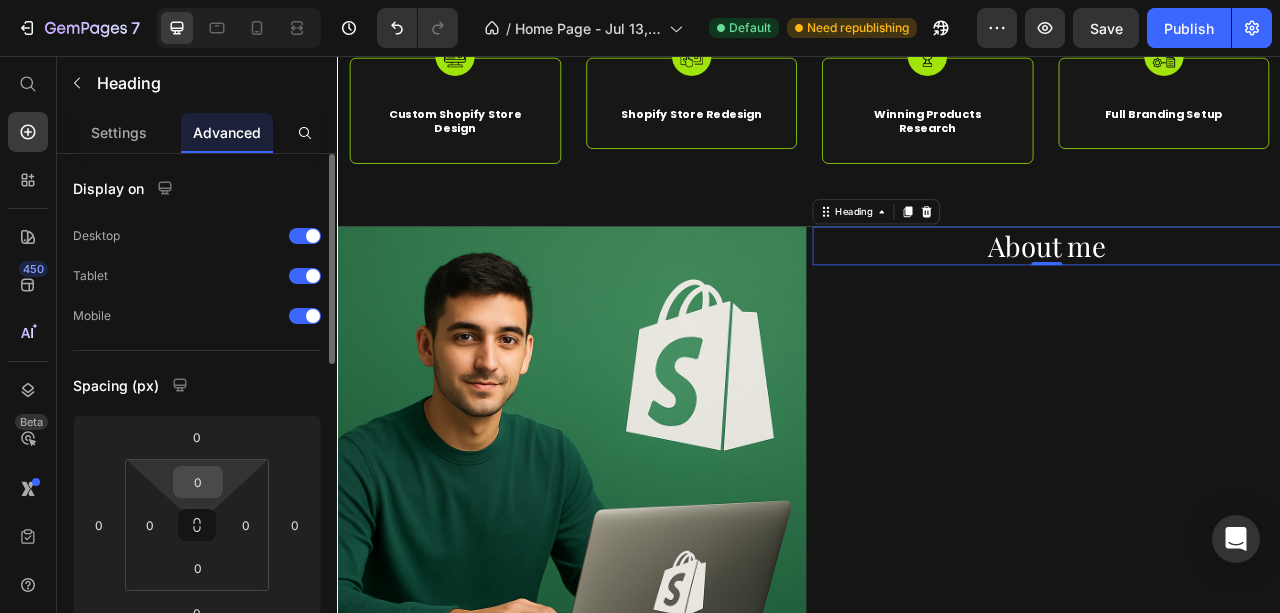 click on "0" at bounding box center (198, 482) 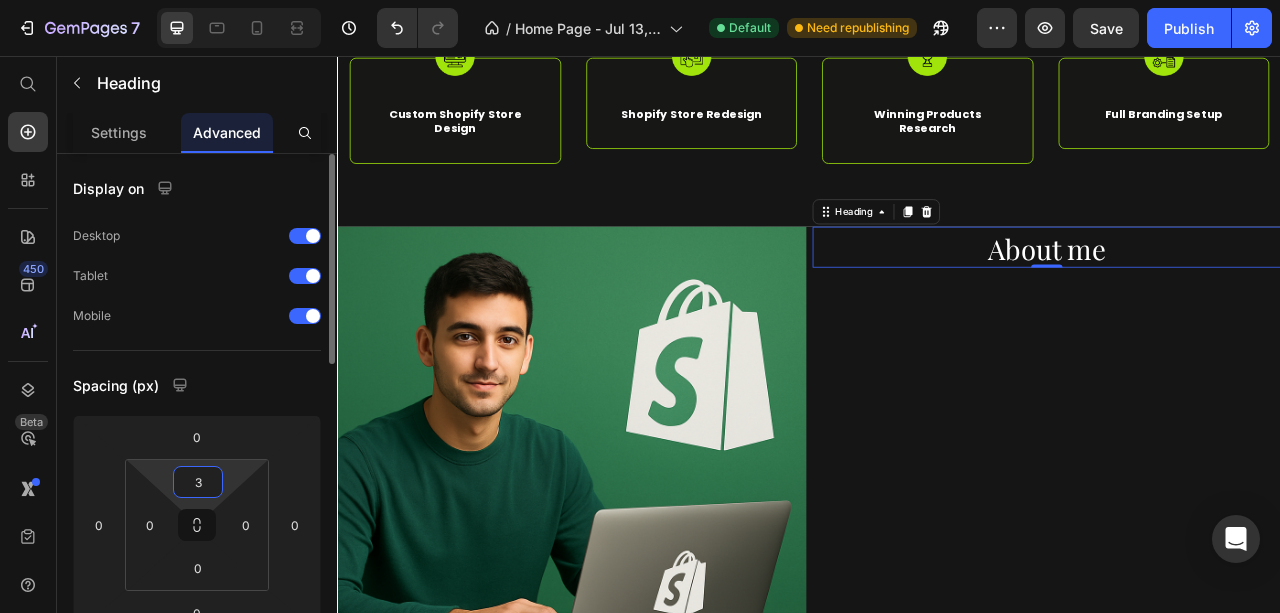 type on "30" 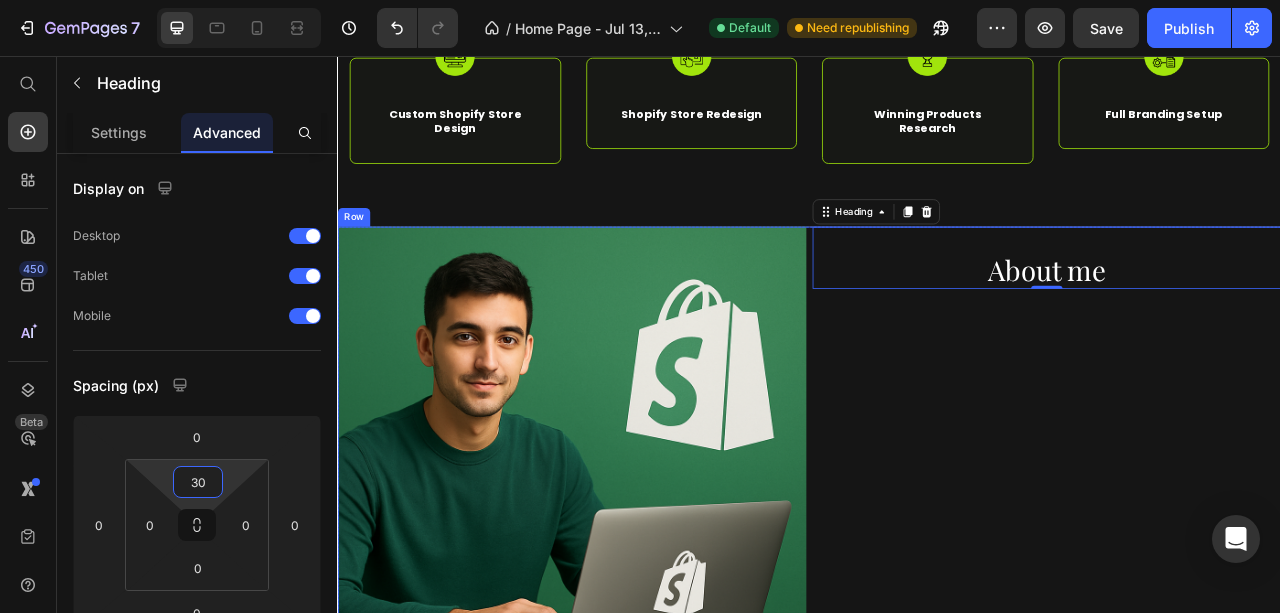 click on "About me Heading   0" at bounding box center (1239, 571) 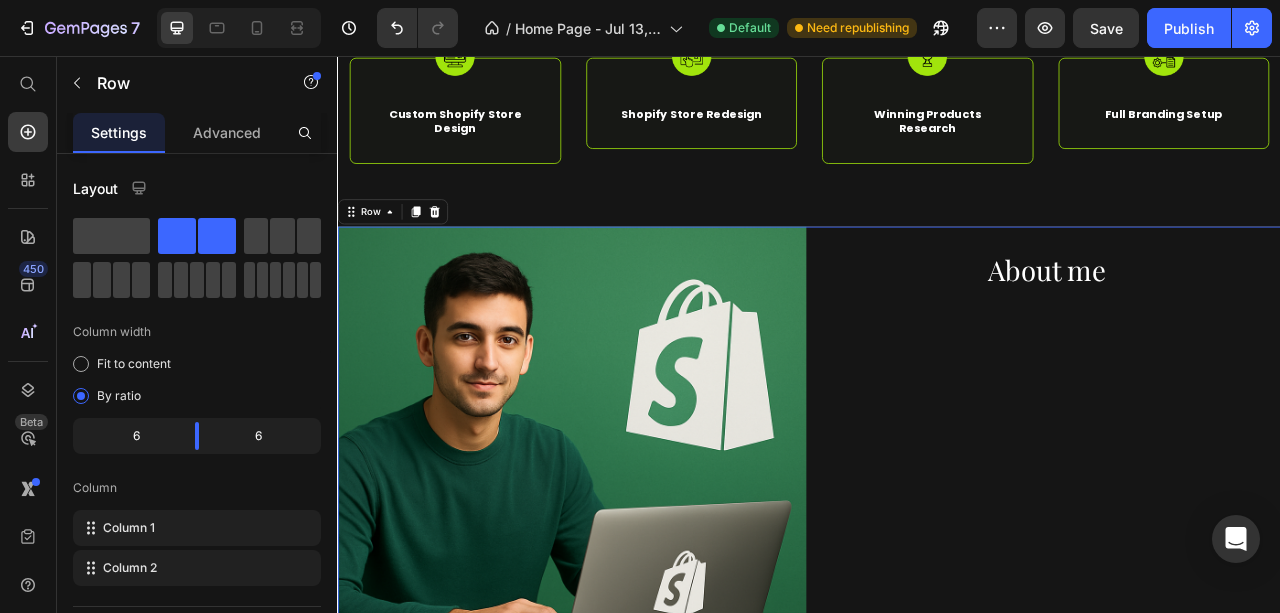 click on "About me Heading" at bounding box center [1239, 571] 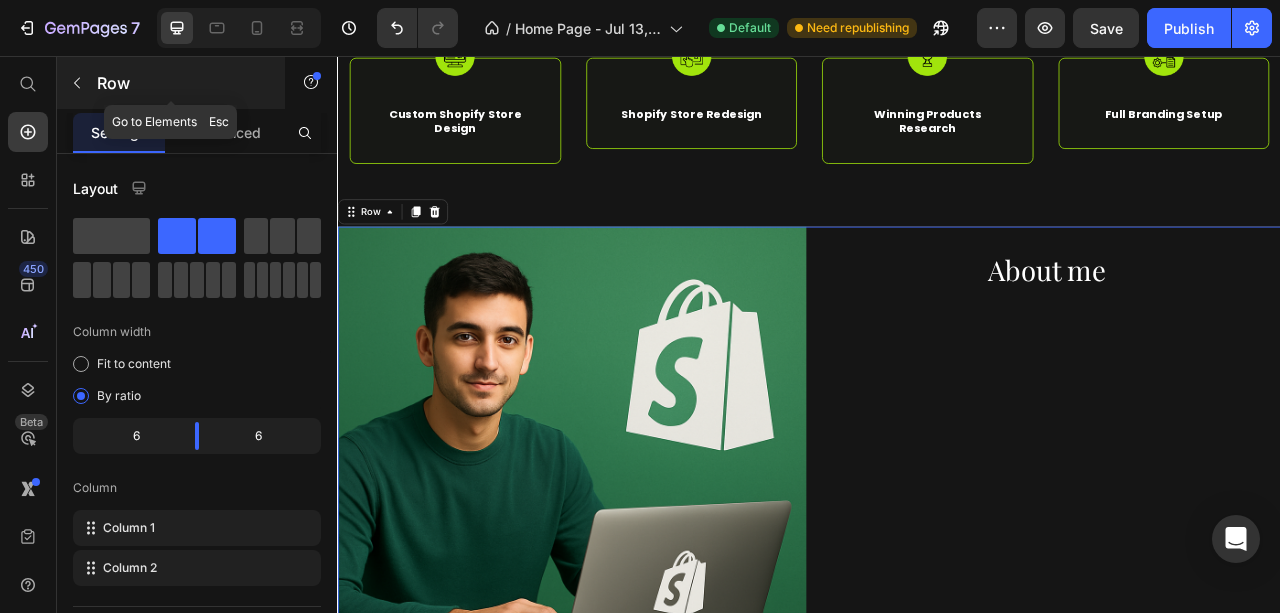 click 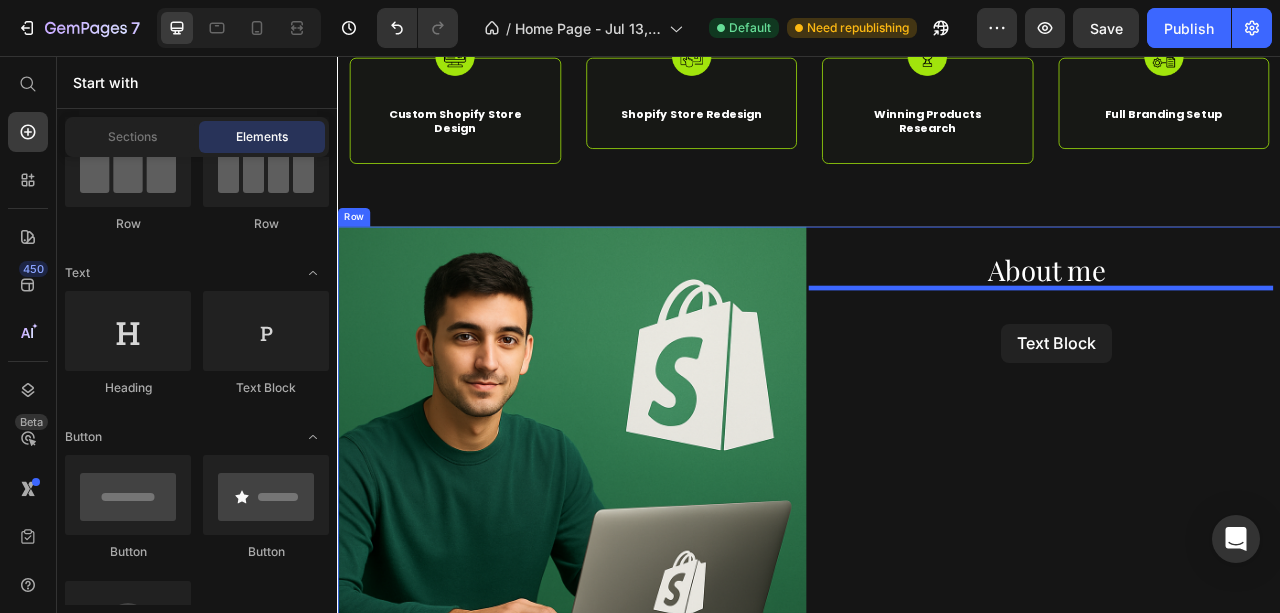 drag, startPoint x: 618, startPoint y: 406, endPoint x: 1182, endPoint y: 397, distance: 564.0718 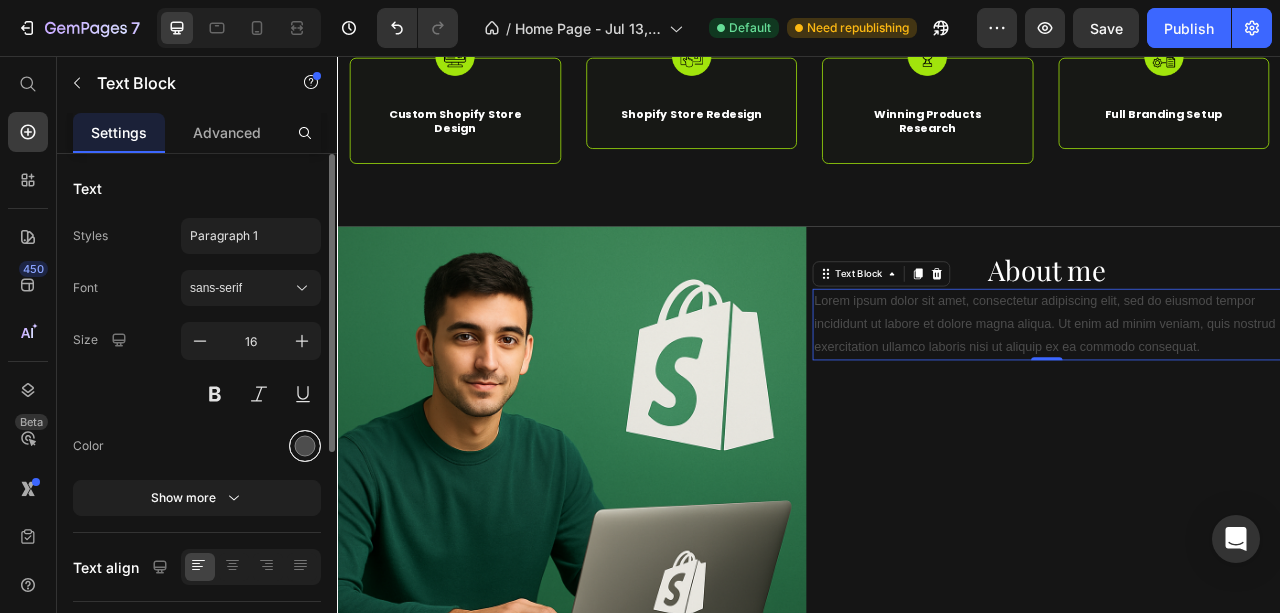click at bounding box center (305, 446) 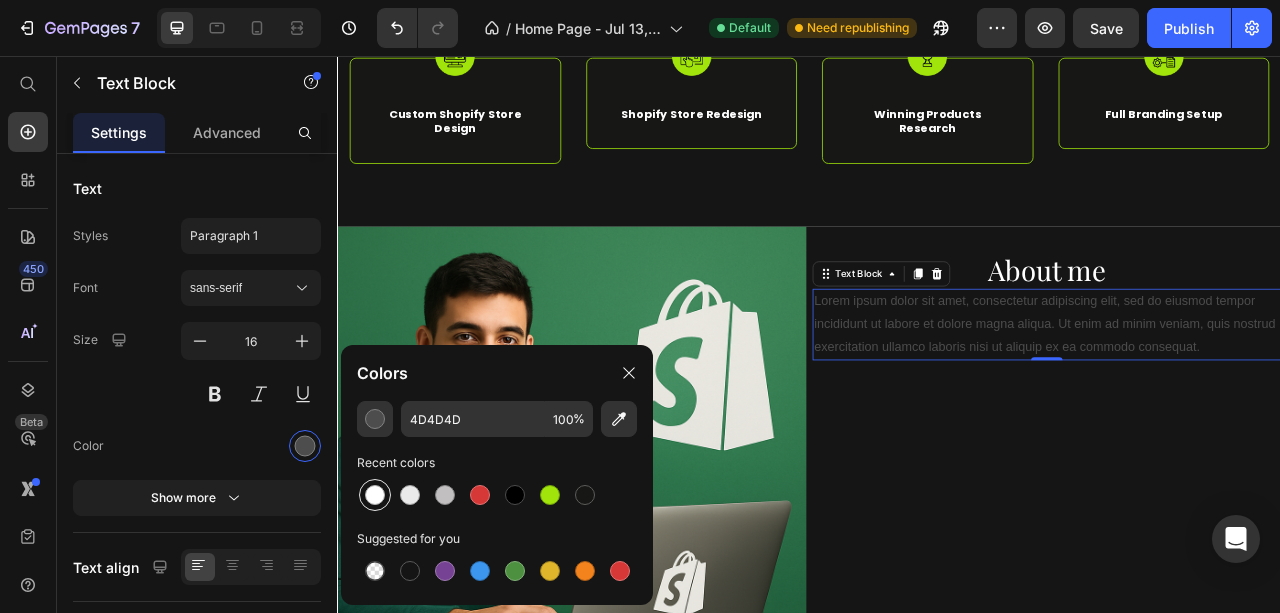 click at bounding box center (375, 495) 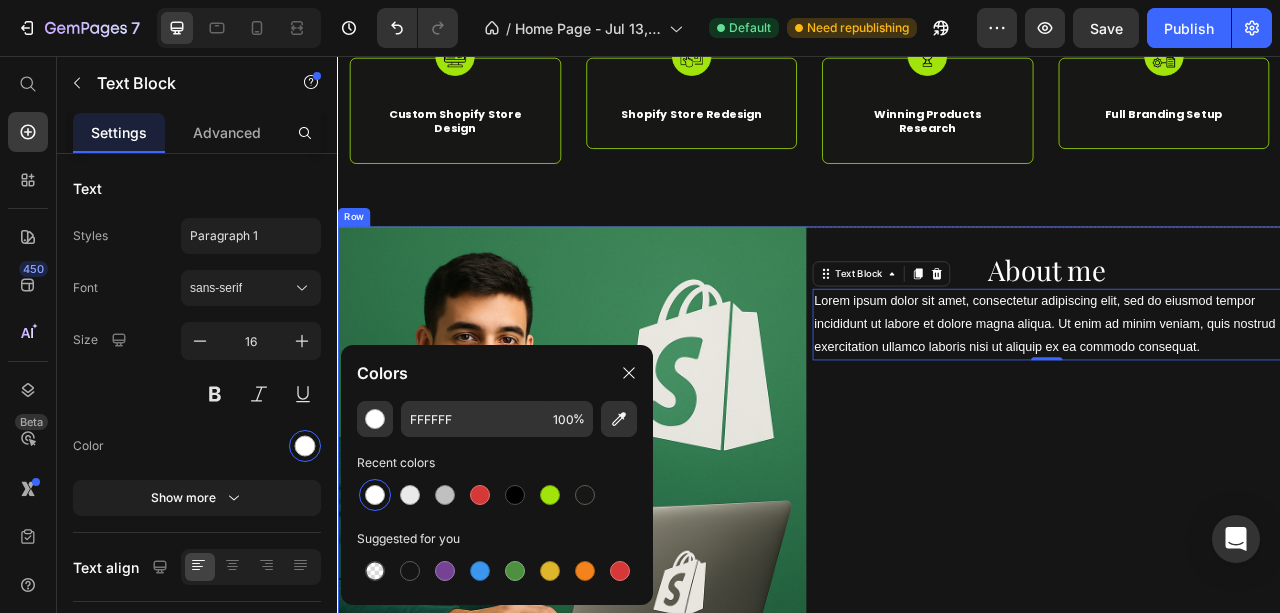 click on "[NAME] Hero... [TEXT]" at bounding box center [1239, 571] 